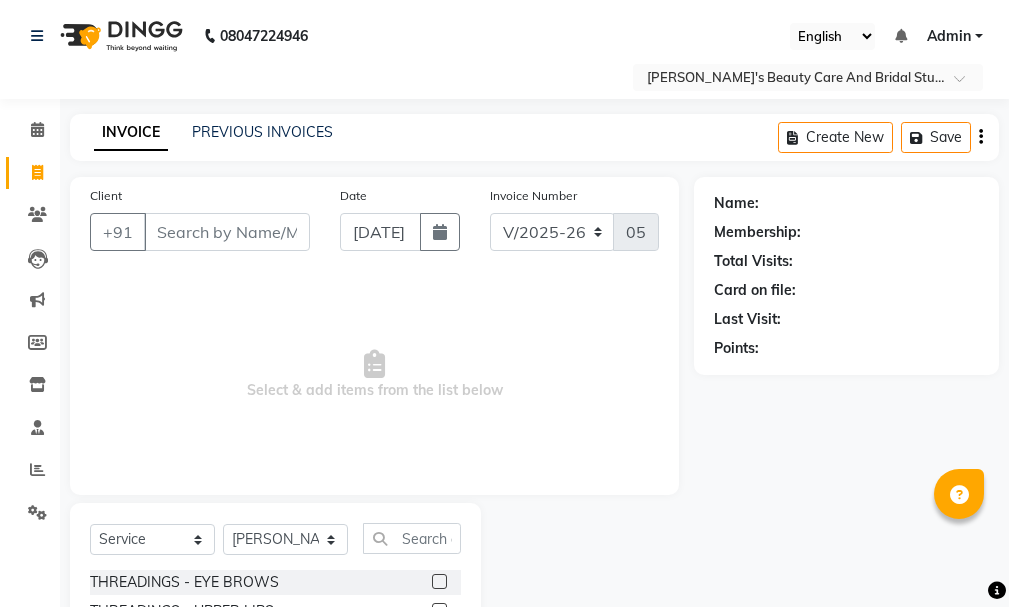 select on "6153" 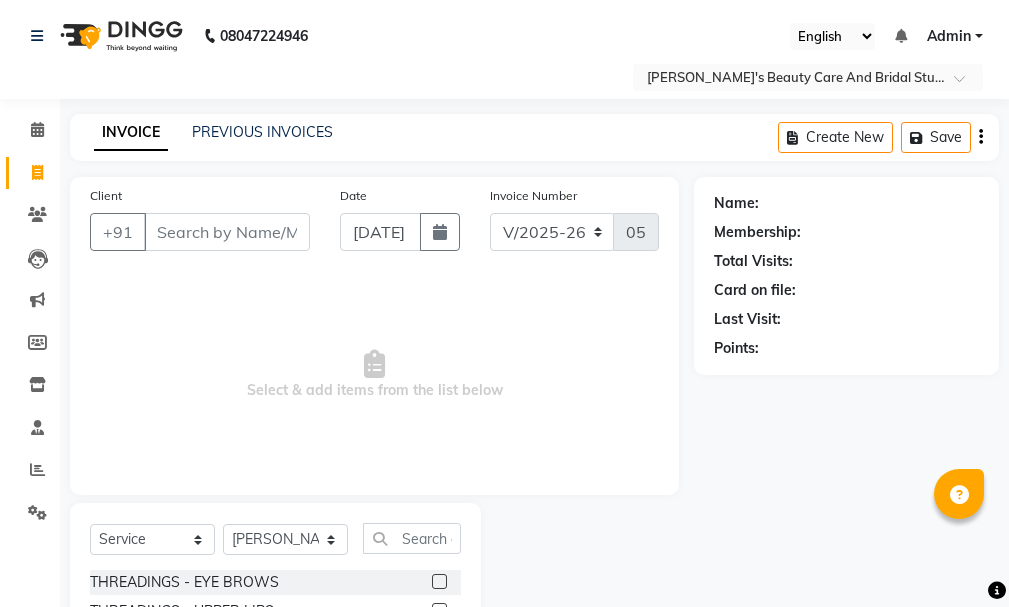 scroll, scrollTop: 221, scrollLeft: 0, axis: vertical 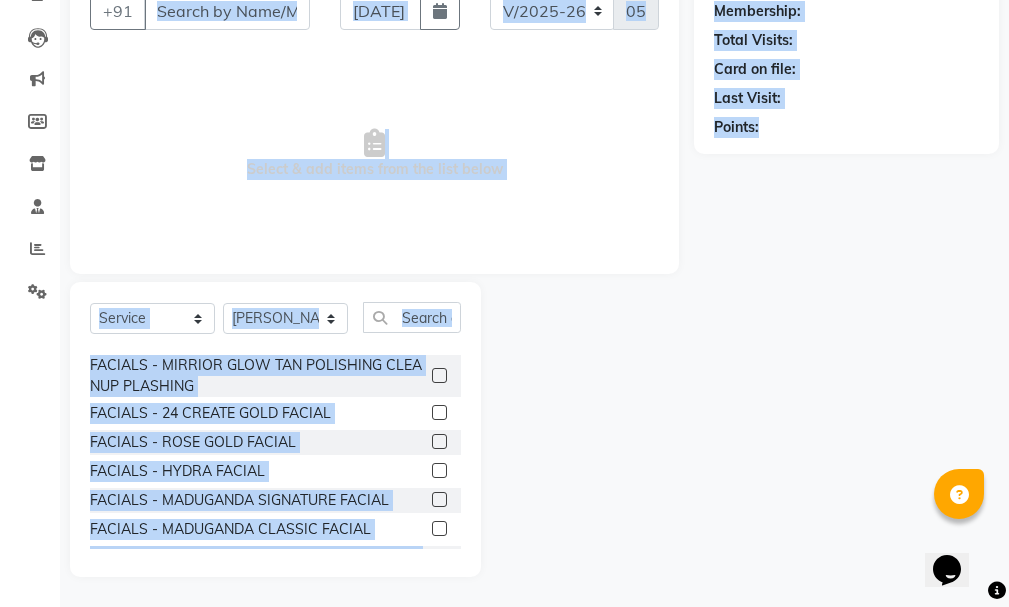 click 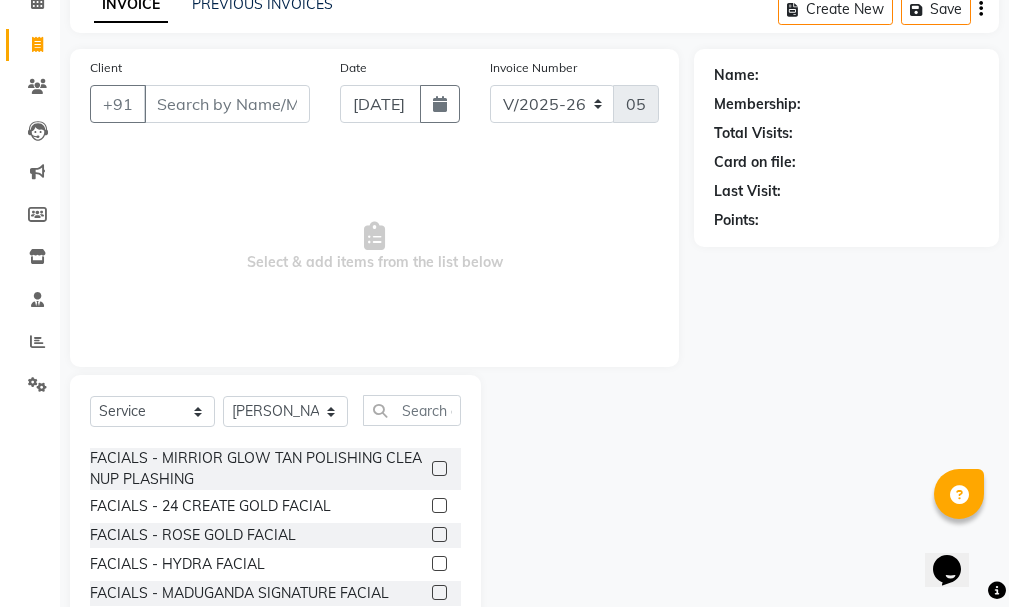 scroll, scrollTop: 0, scrollLeft: 0, axis: both 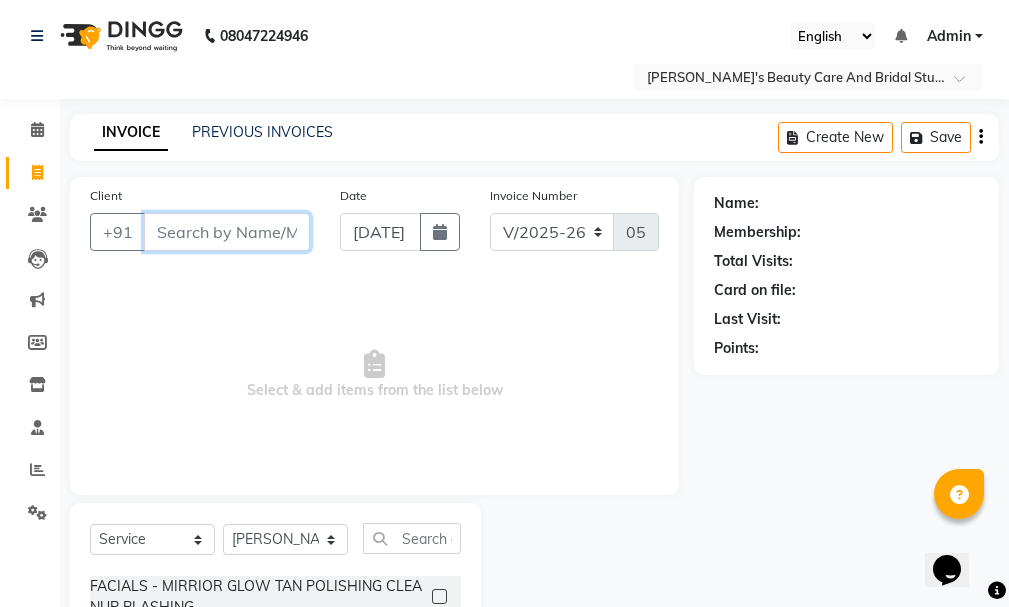click on "Client" at bounding box center [227, 232] 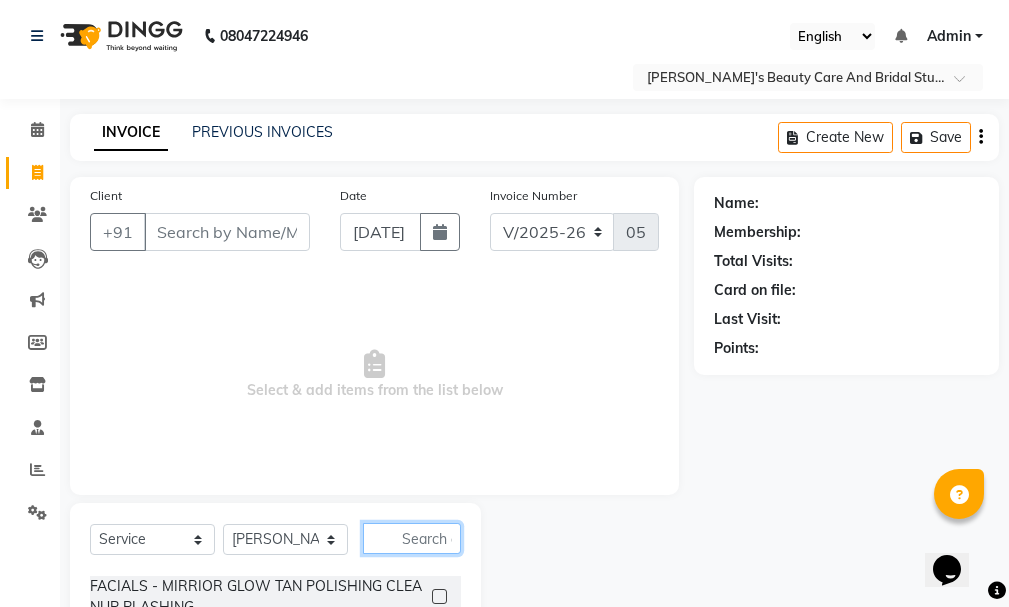 click 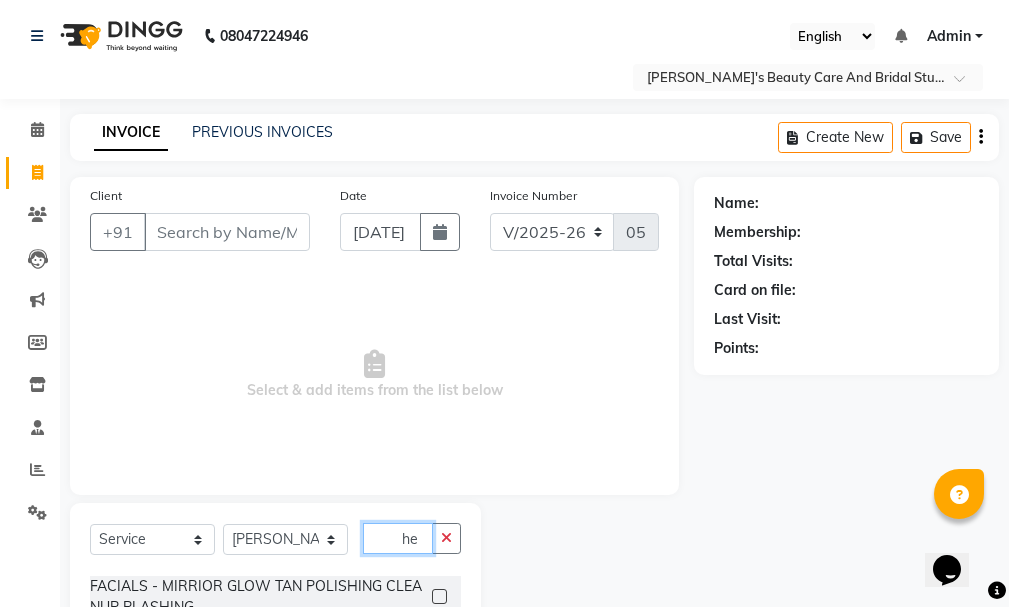 scroll, scrollTop: 248, scrollLeft: 0, axis: vertical 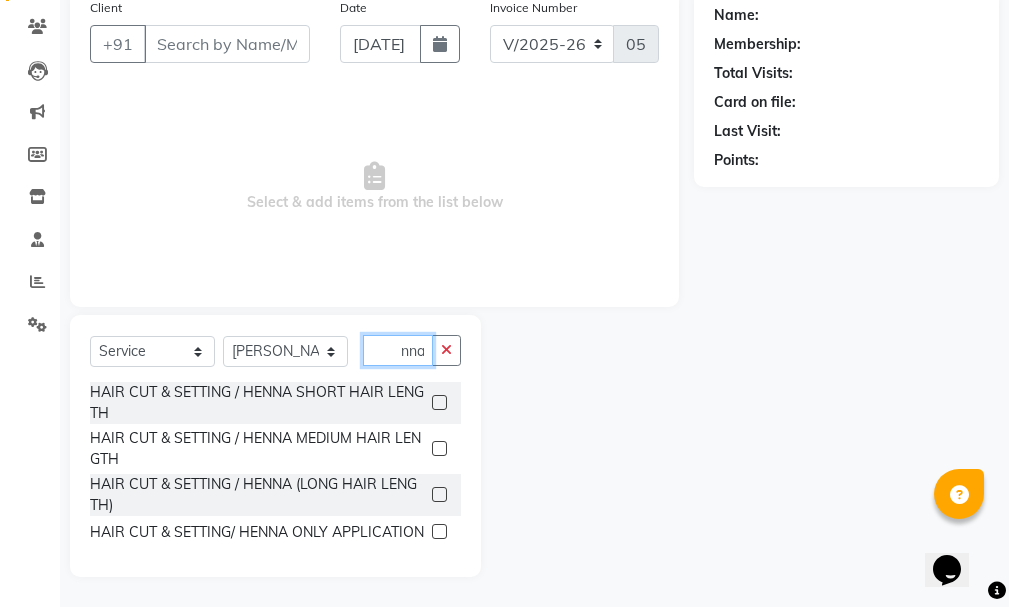 type on "henna" 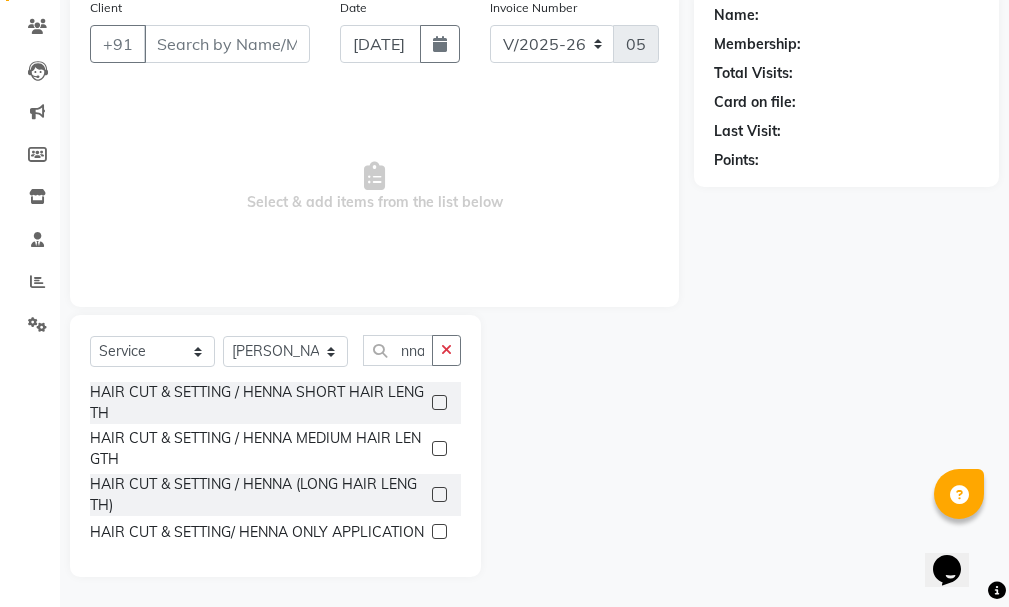 scroll, scrollTop: 0, scrollLeft: 0, axis: both 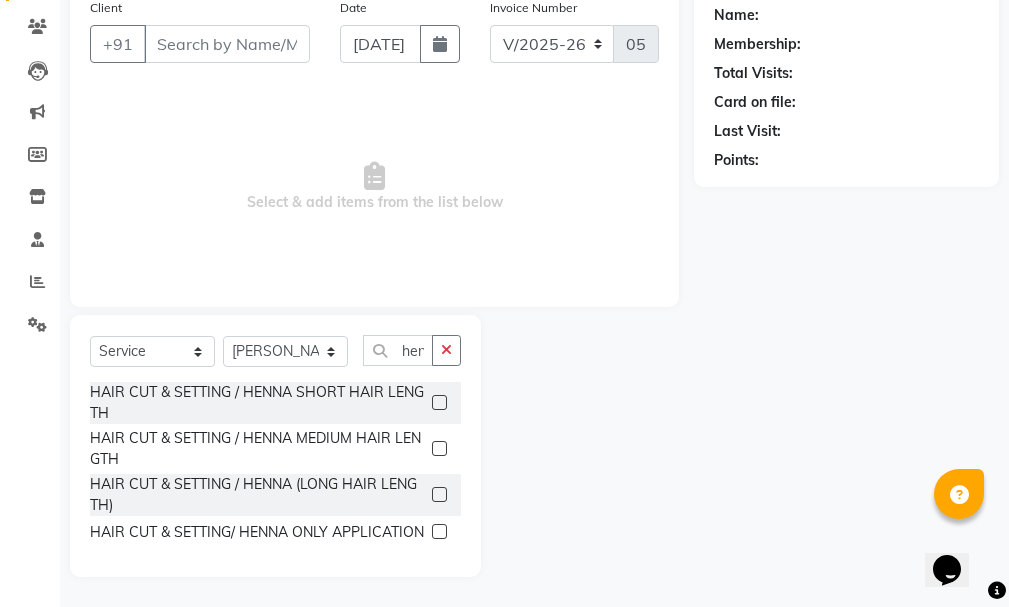 click 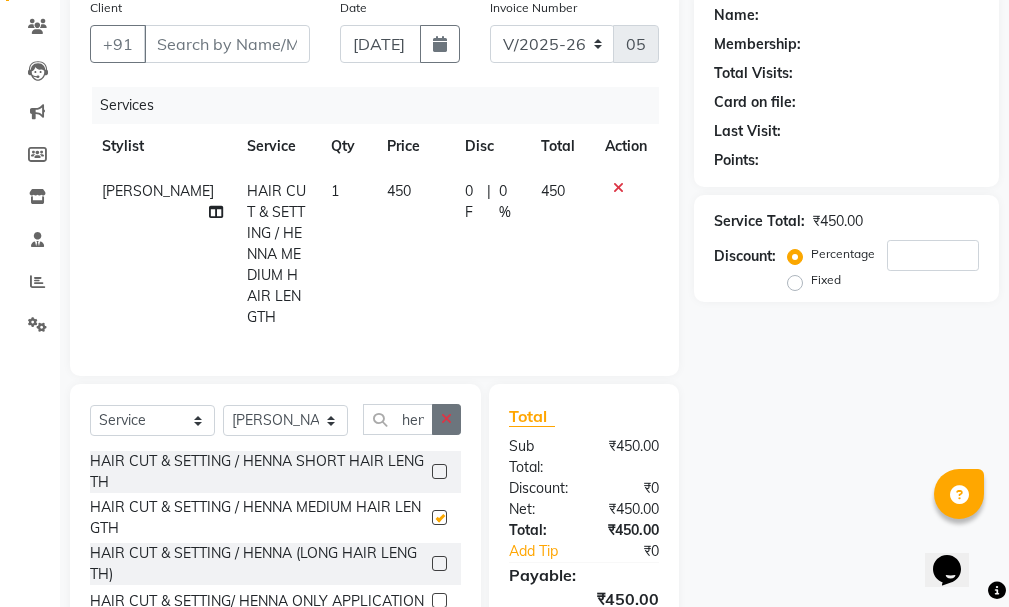 checkbox on "false" 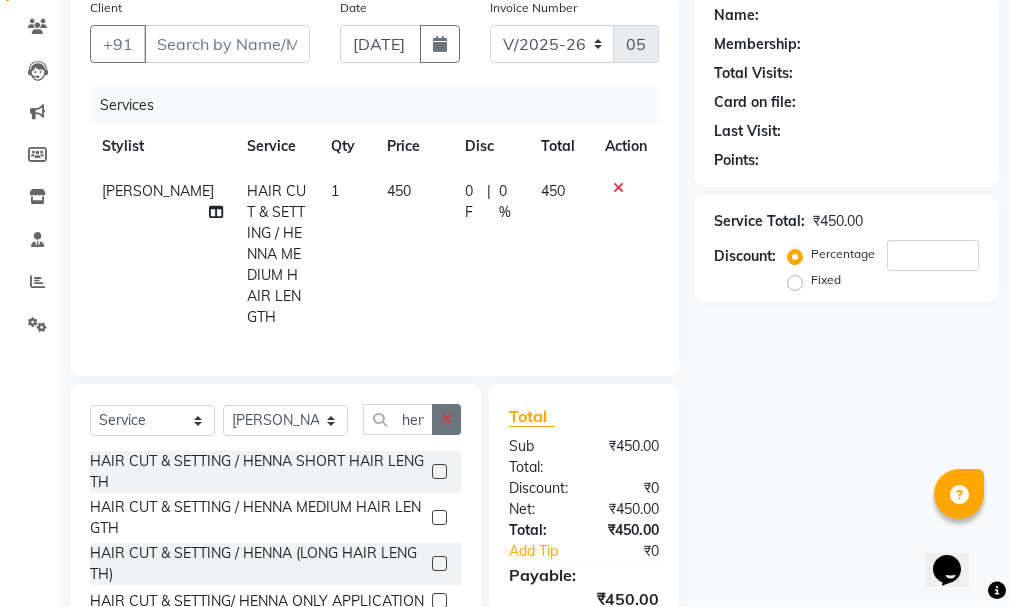click 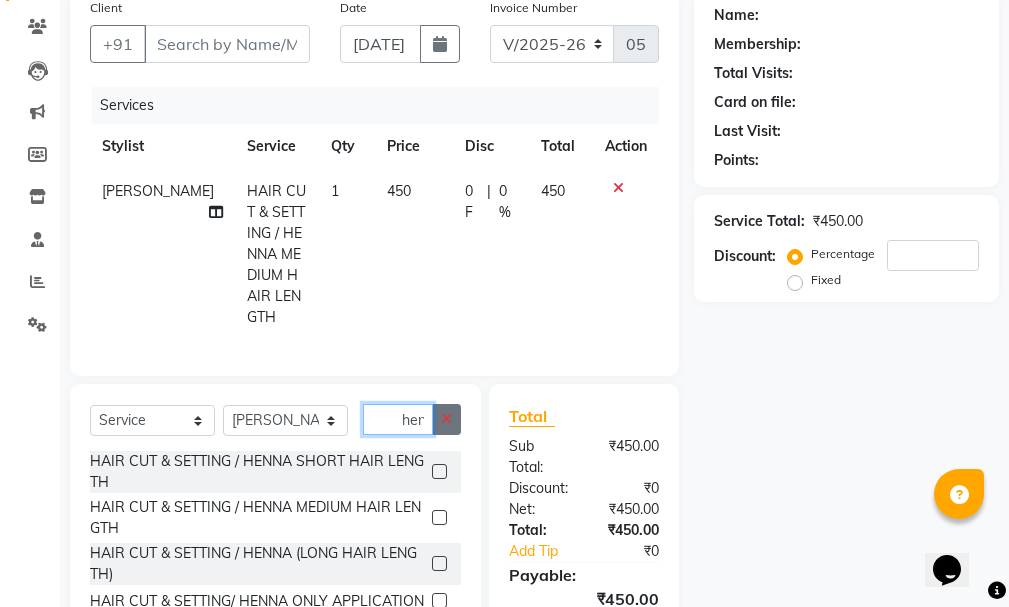 type 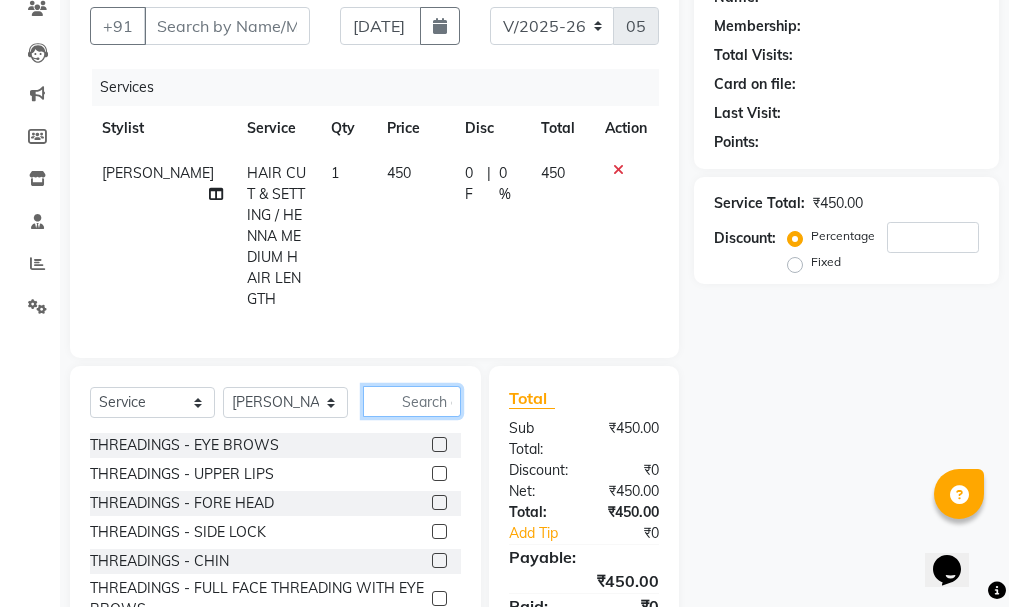 scroll, scrollTop: 300, scrollLeft: 0, axis: vertical 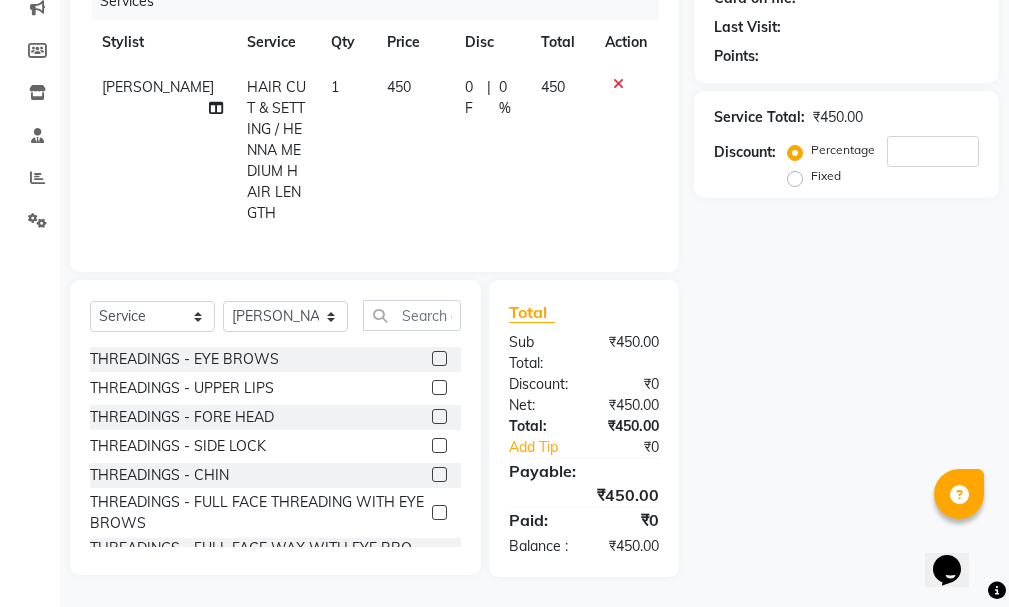 click 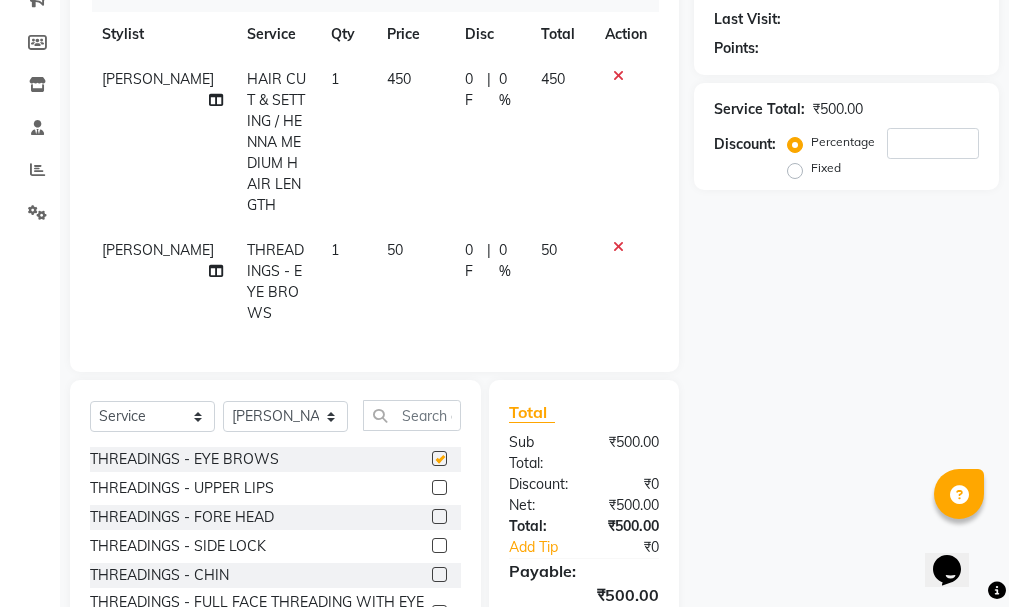 checkbox on "false" 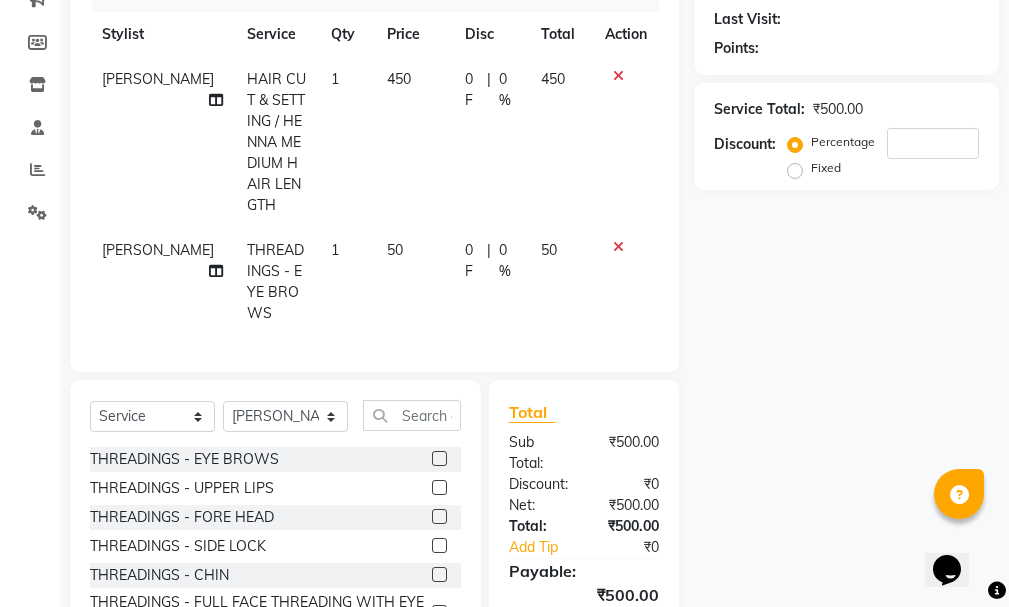 click 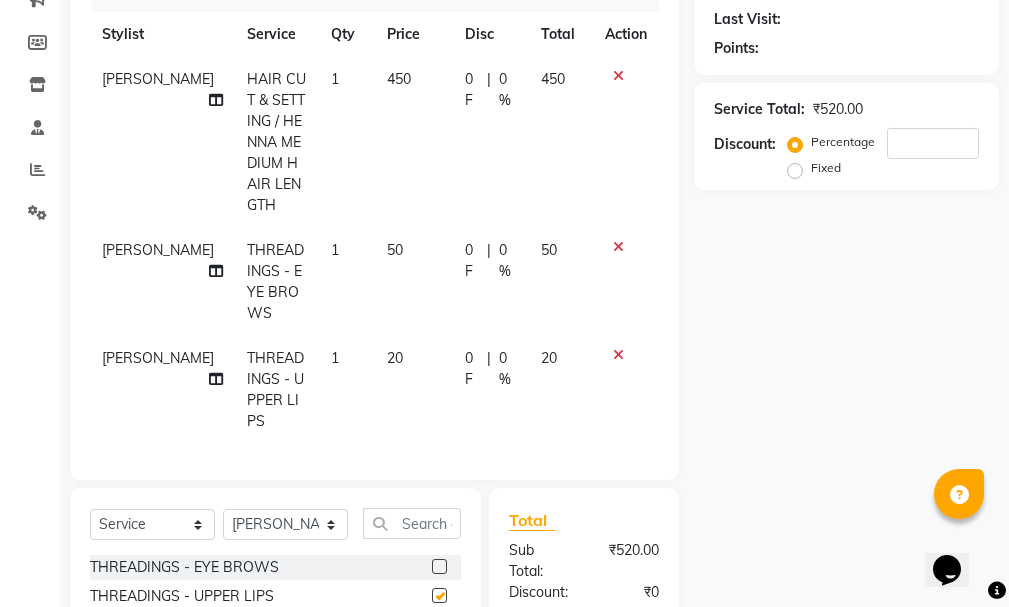 checkbox on "false" 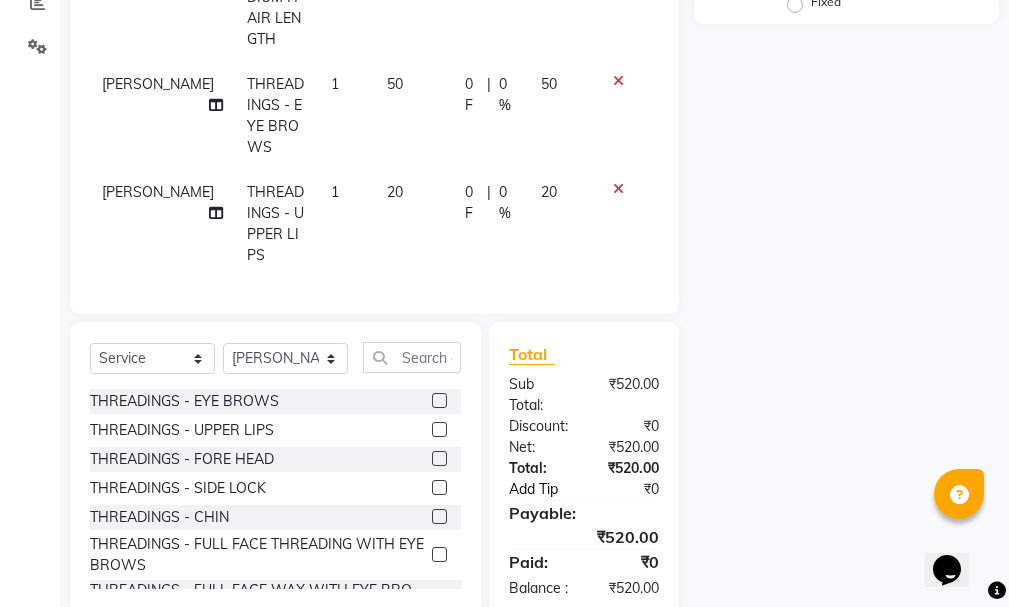 scroll, scrollTop: 481, scrollLeft: 0, axis: vertical 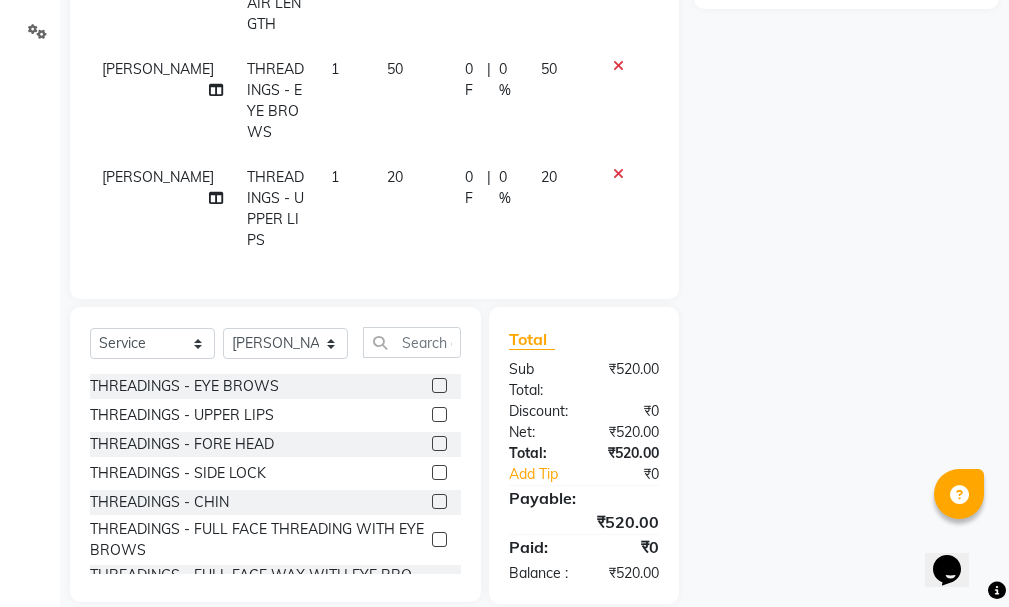 drag, startPoint x: 621, startPoint y: 122, endPoint x: 613, endPoint y: 131, distance: 12.0415945 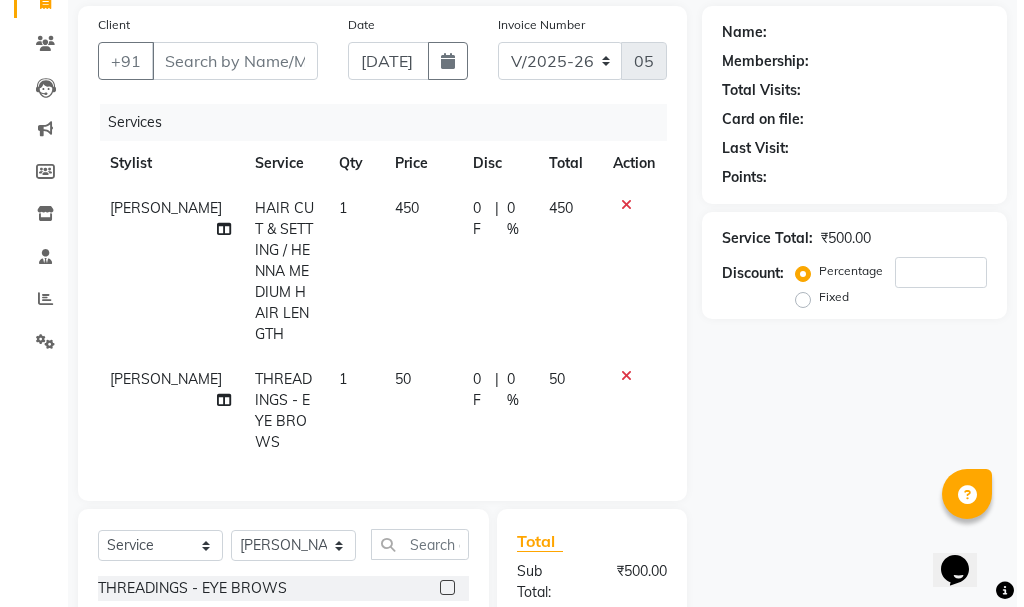 scroll, scrollTop: 0, scrollLeft: 0, axis: both 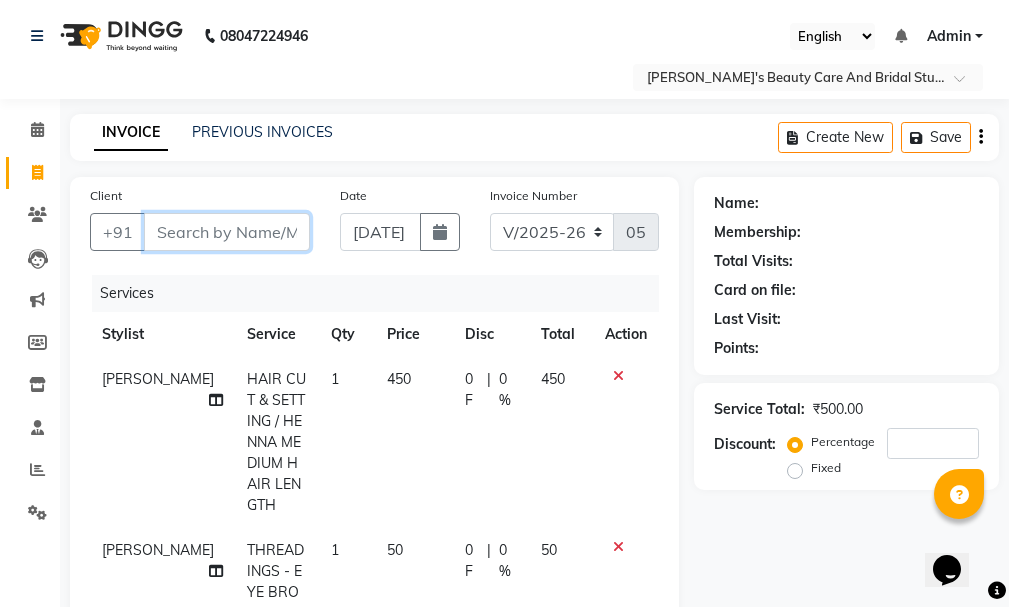 drag, startPoint x: 202, startPoint y: 239, endPoint x: 204, endPoint y: 222, distance: 17.117243 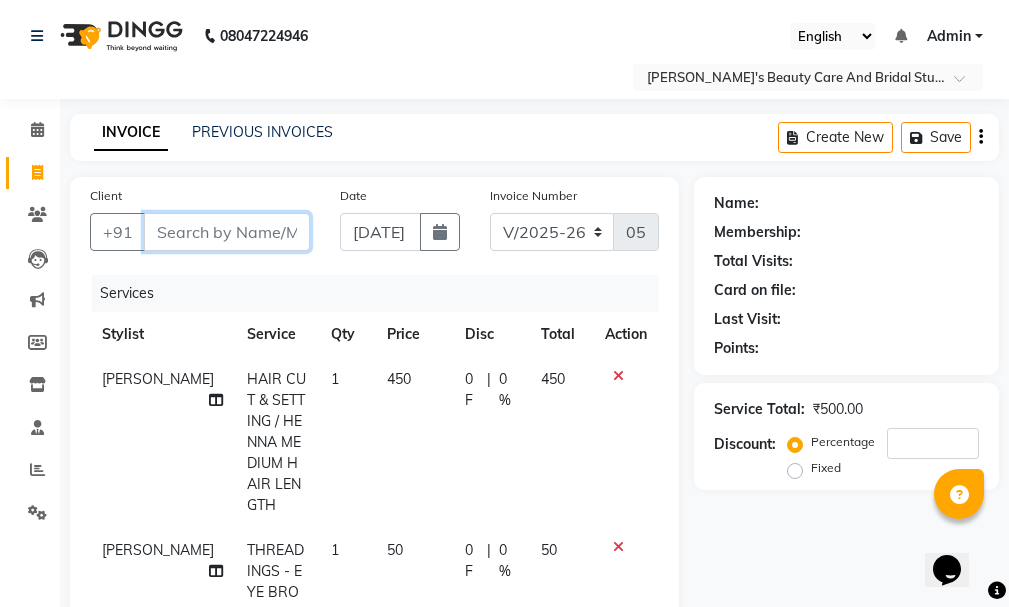 type on "7" 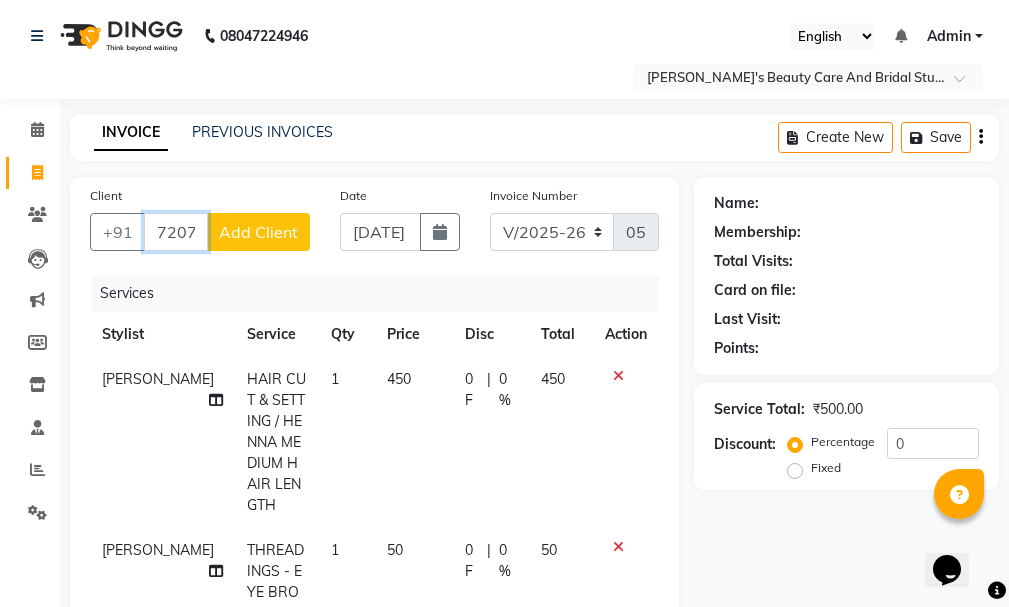 type on "7207259771" 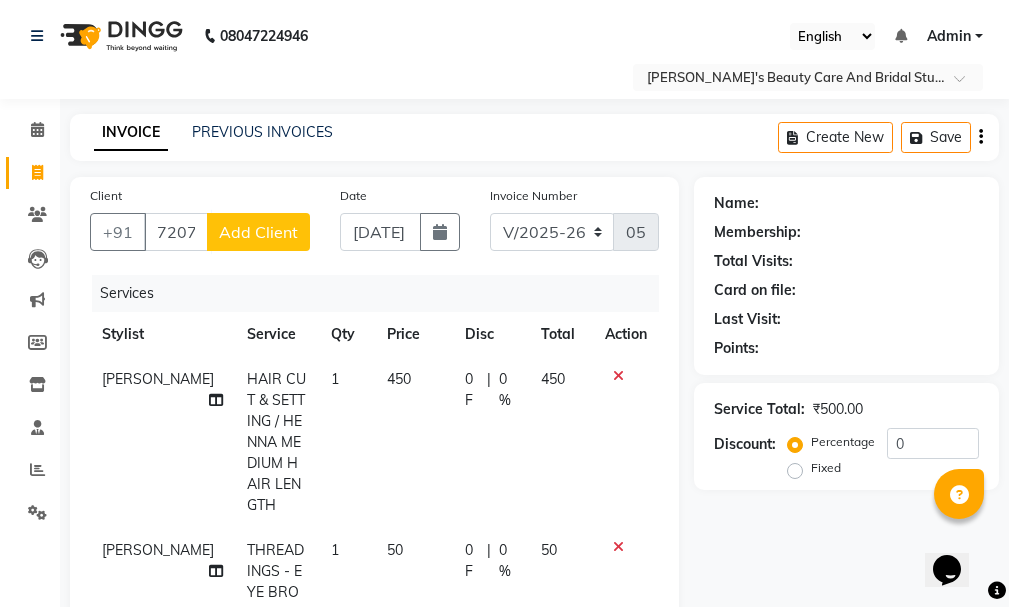 click on "Add Client" 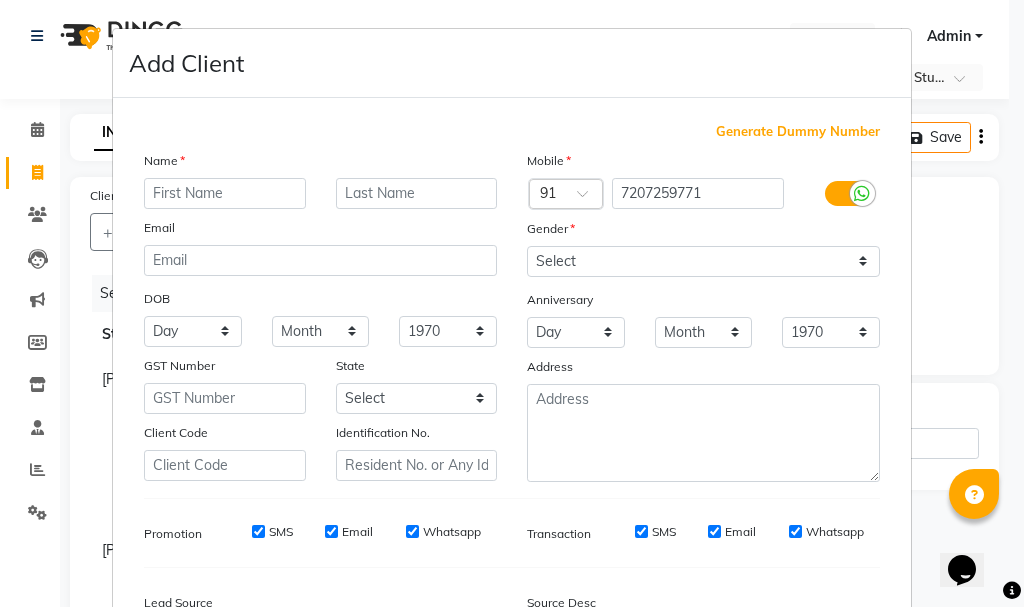click at bounding box center (225, 193) 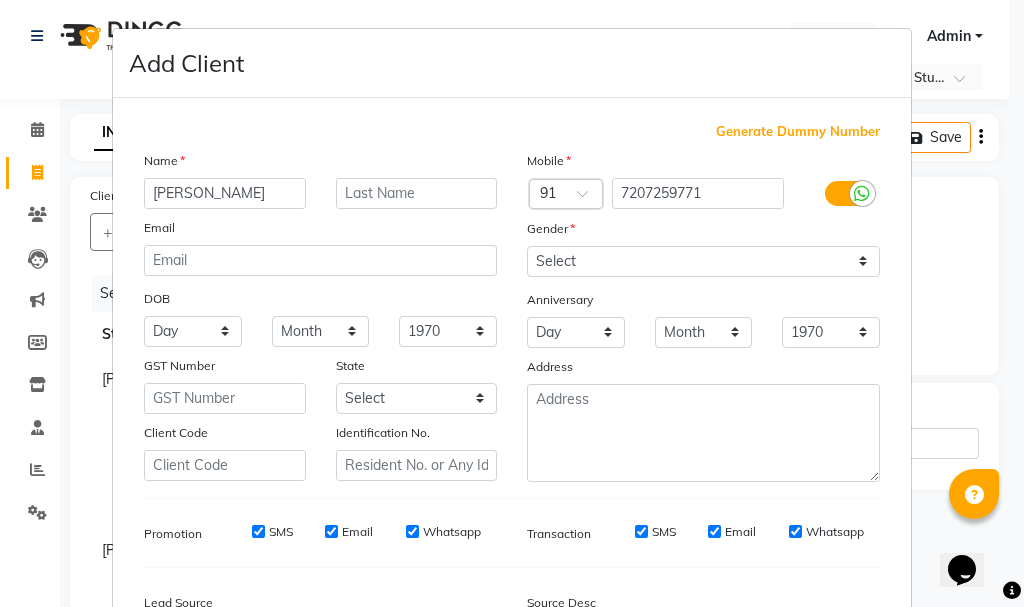 click on "[PERSON_NAME]" at bounding box center (225, 193) 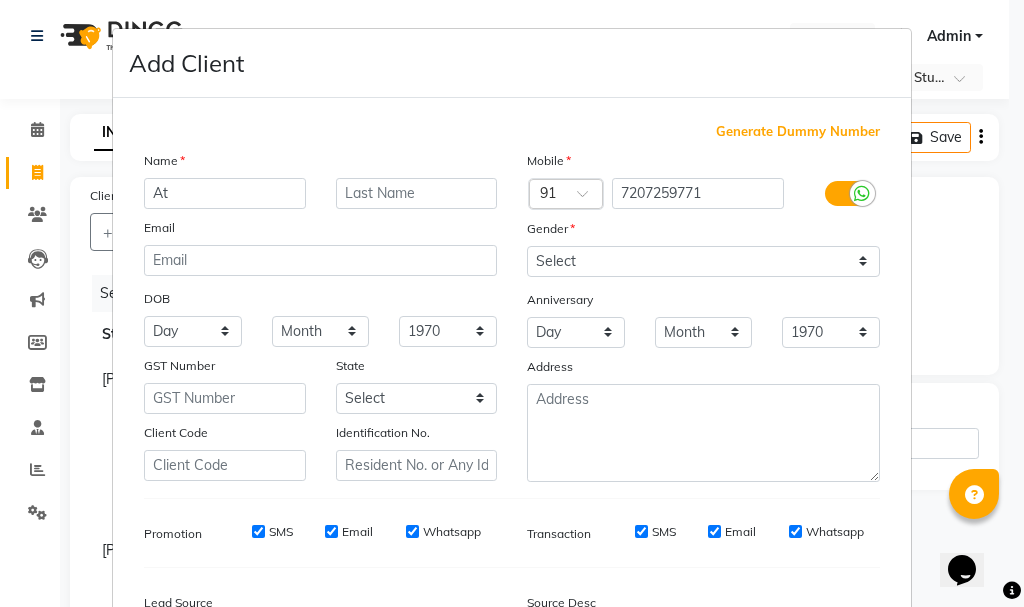 type on "A" 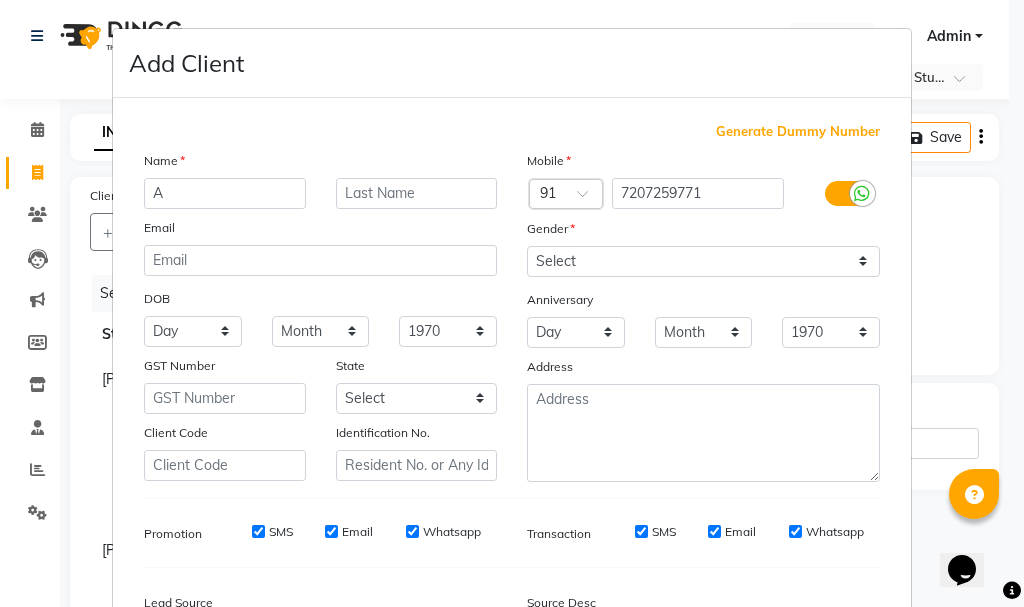 type 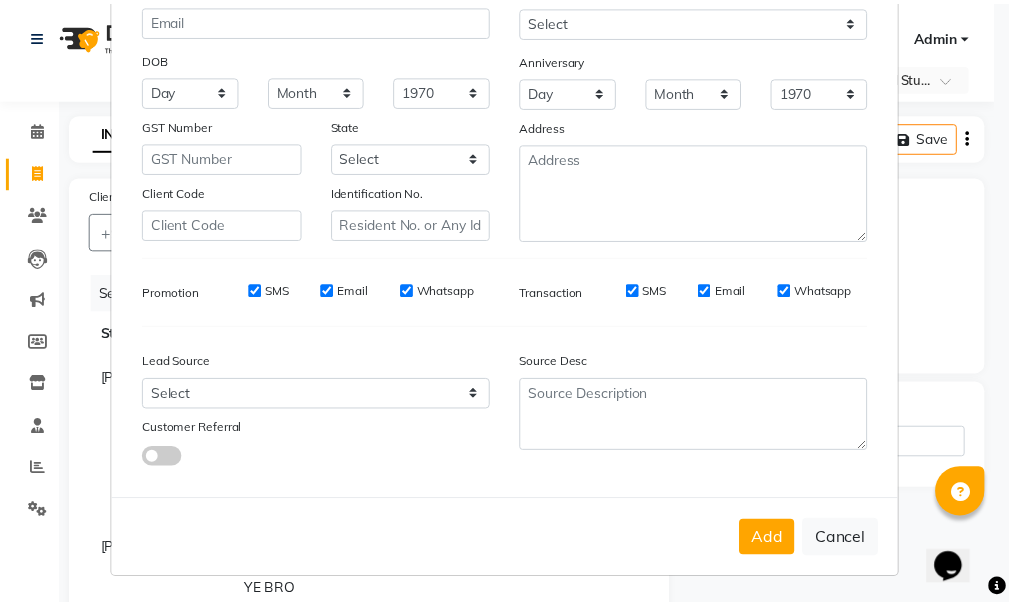 scroll, scrollTop: 242, scrollLeft: 0, axis: vertical 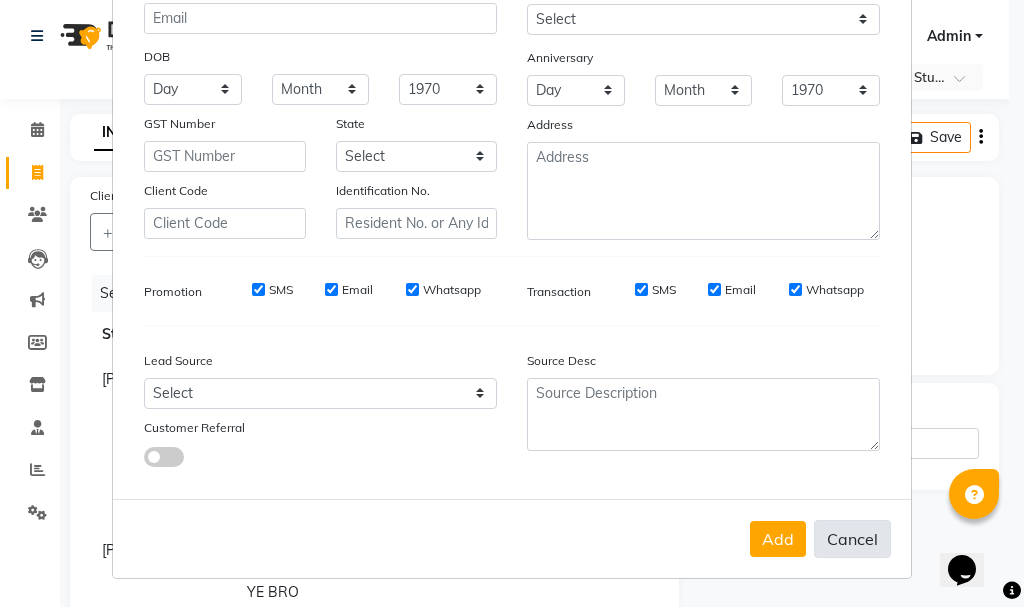 click on "Cancel" at bounding box center (852, 539) 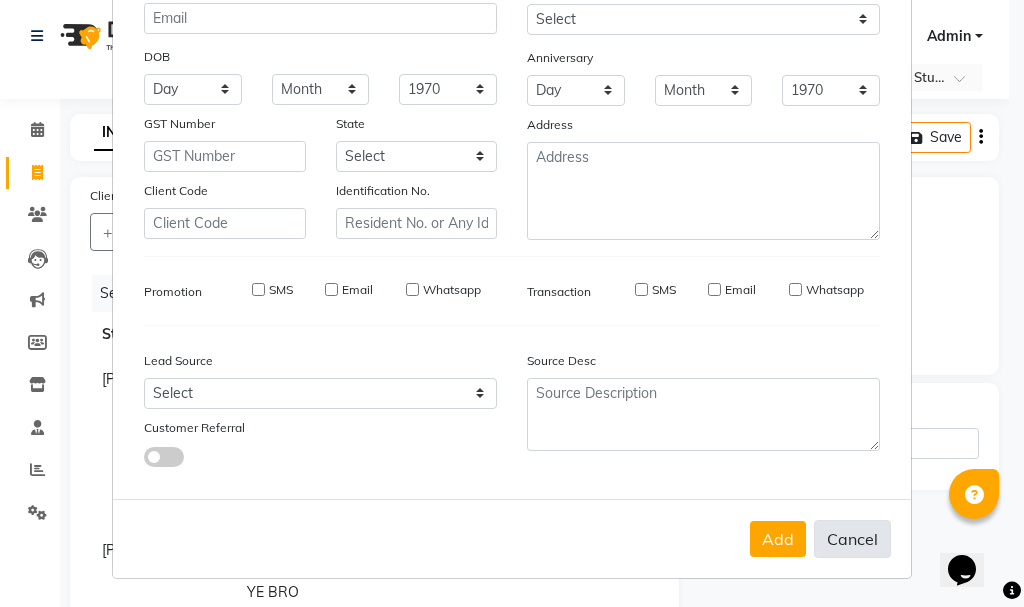 select 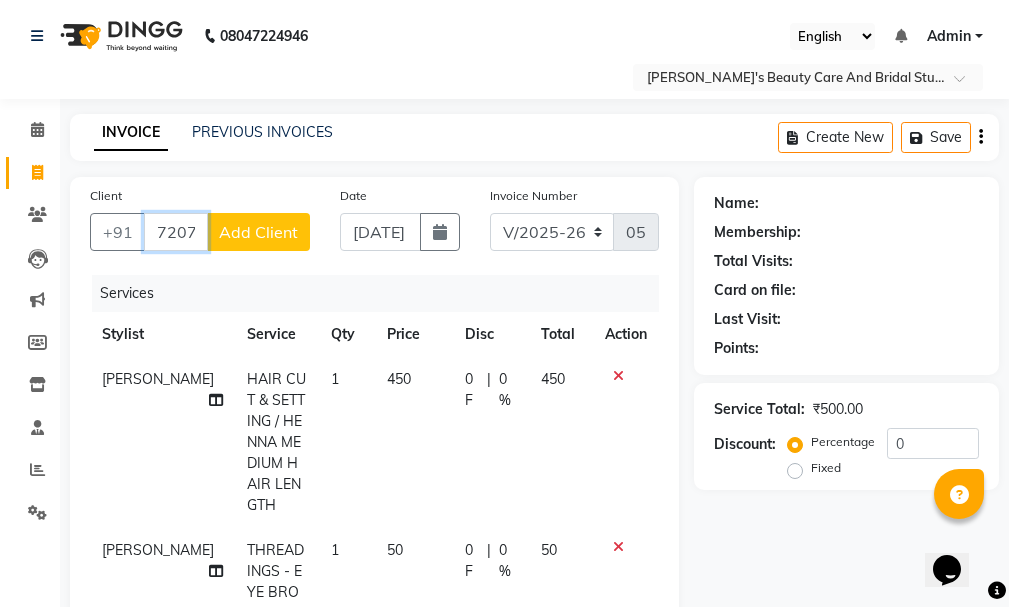 click on "7207259771" at bounding box center (176, 232) 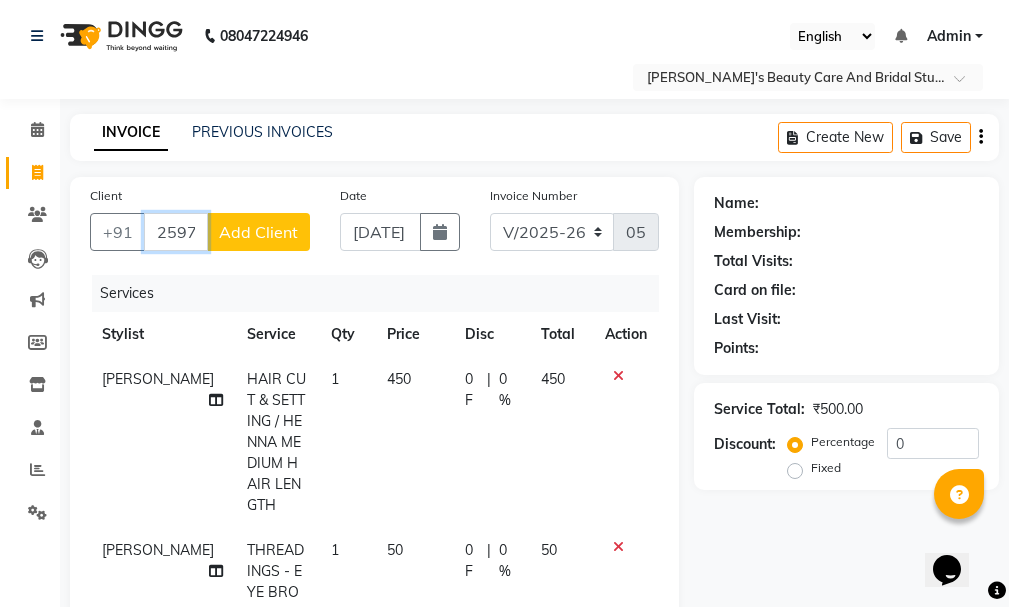 click on "259771" at bounding box center (176, 232) 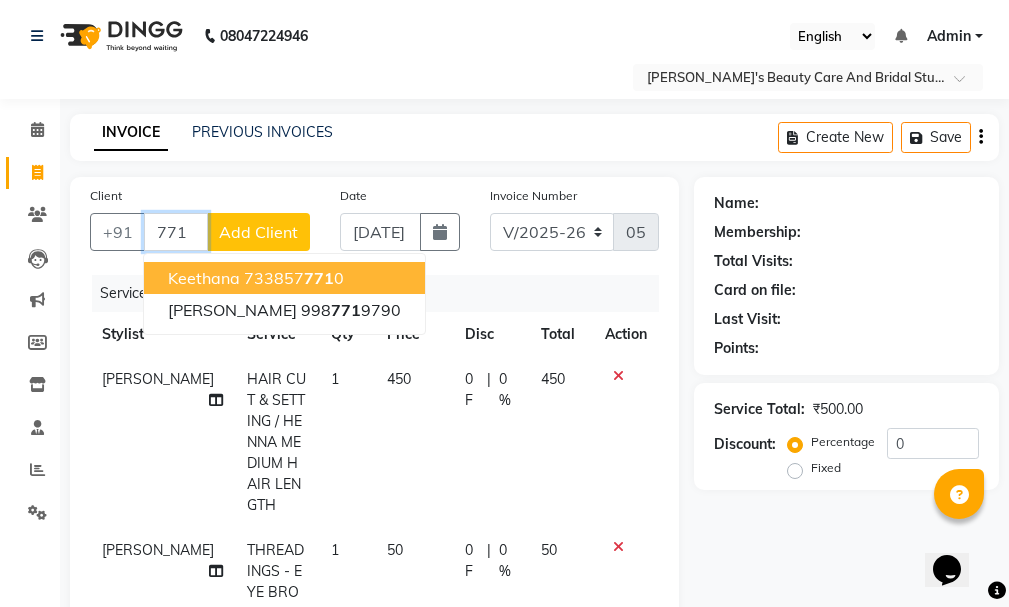 click on "771" at bounding box center [176, 232] 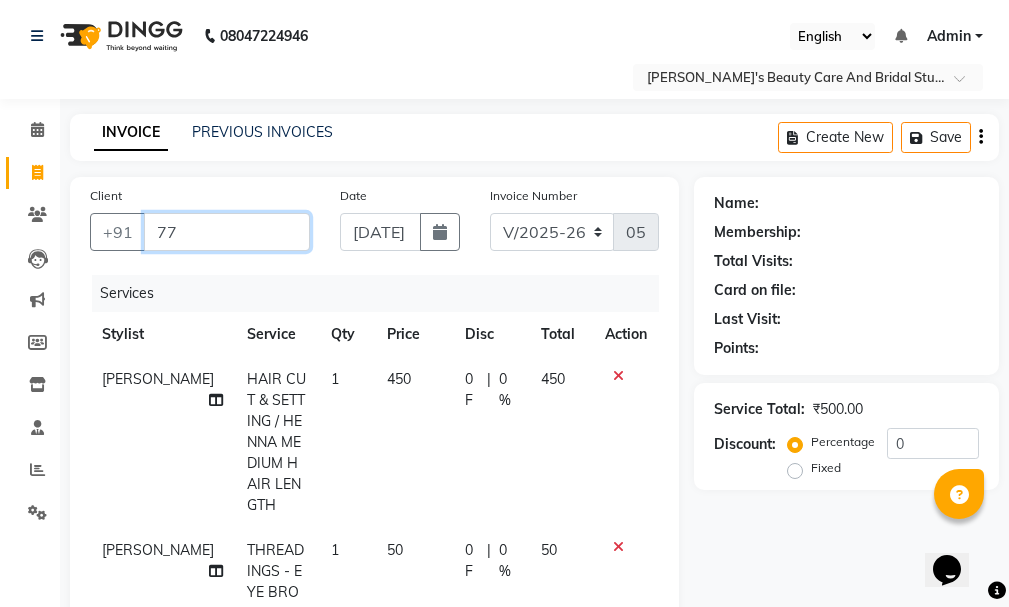 type on "7" 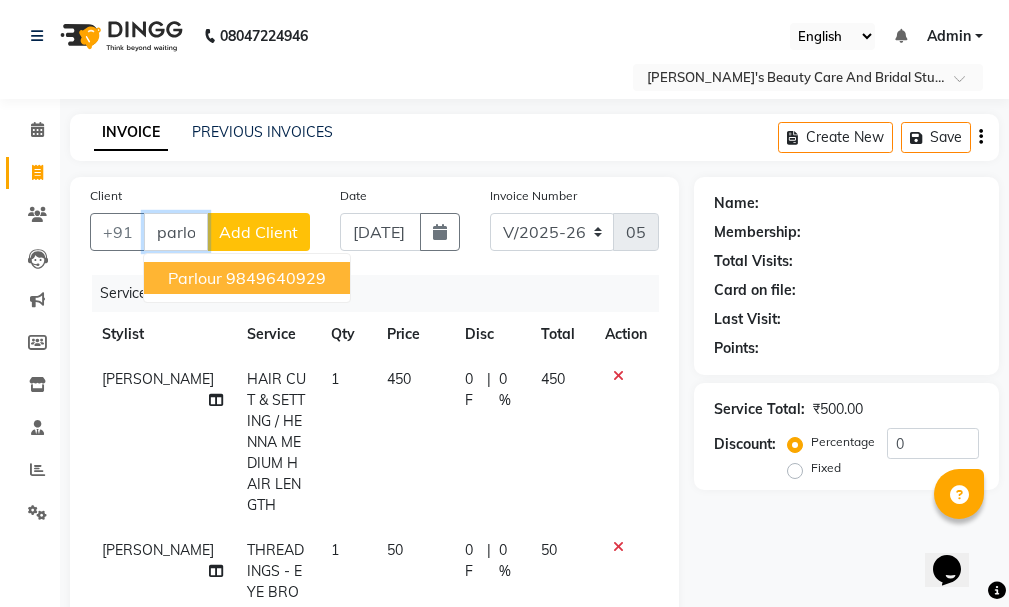 click on "9849640929" at bounding box center [276, 278] 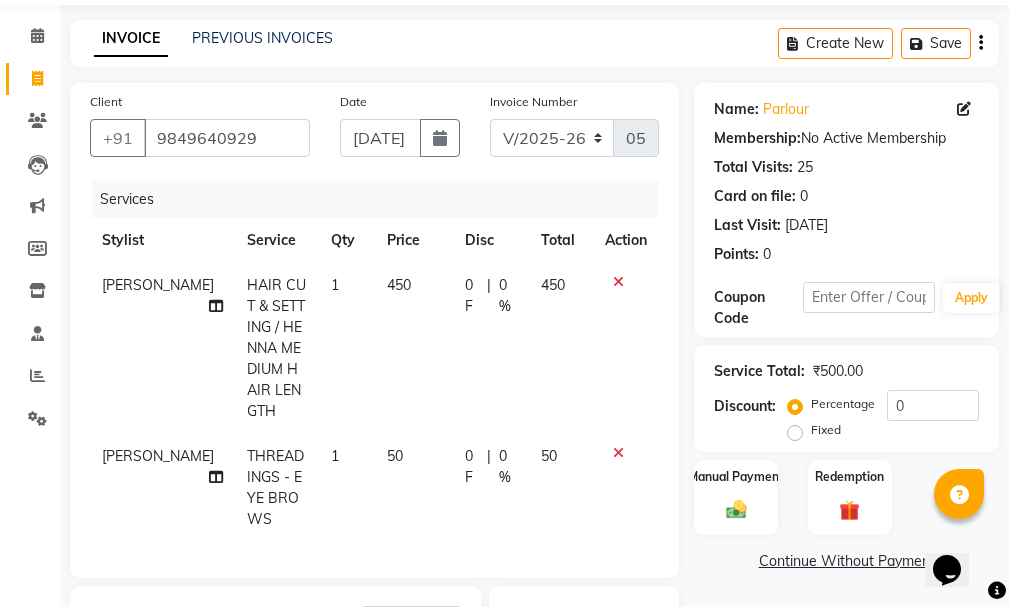 scroll, scrollTop: 194, scrollLeft: 0, axis: vertical 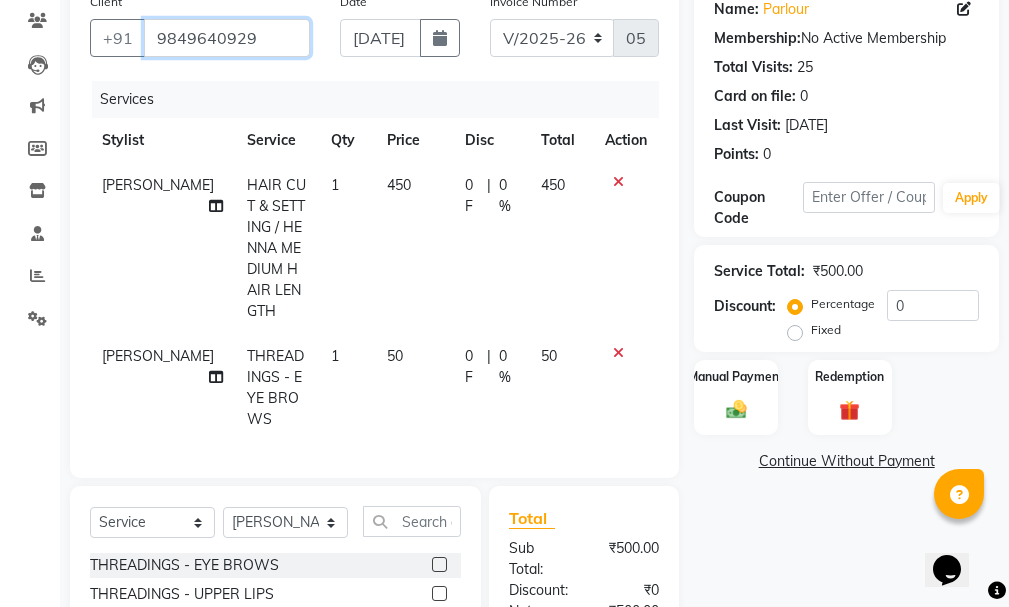 click on "9849640929" at bounding box center [227, 38] 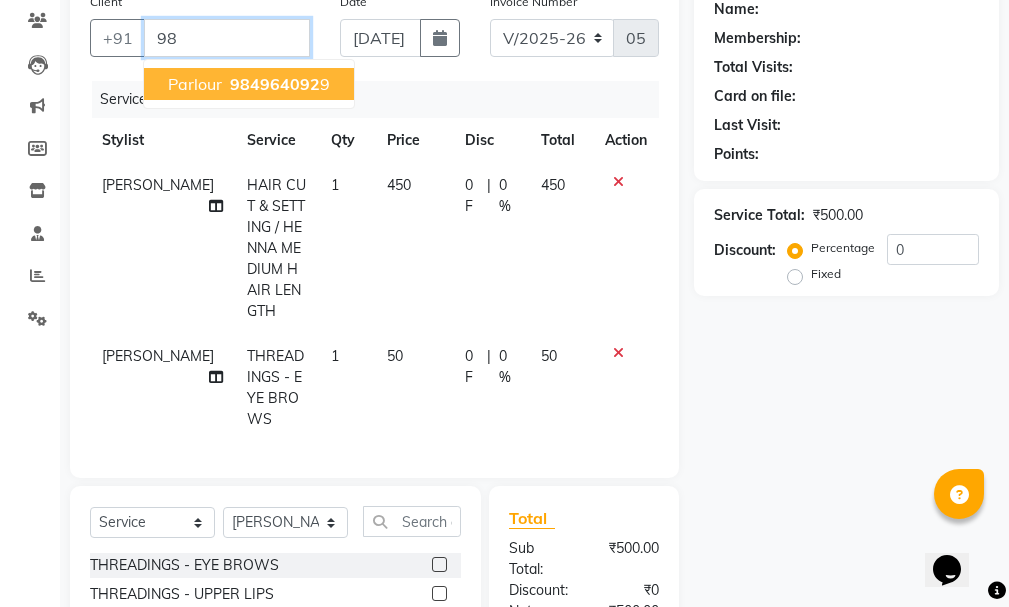 type on "9" 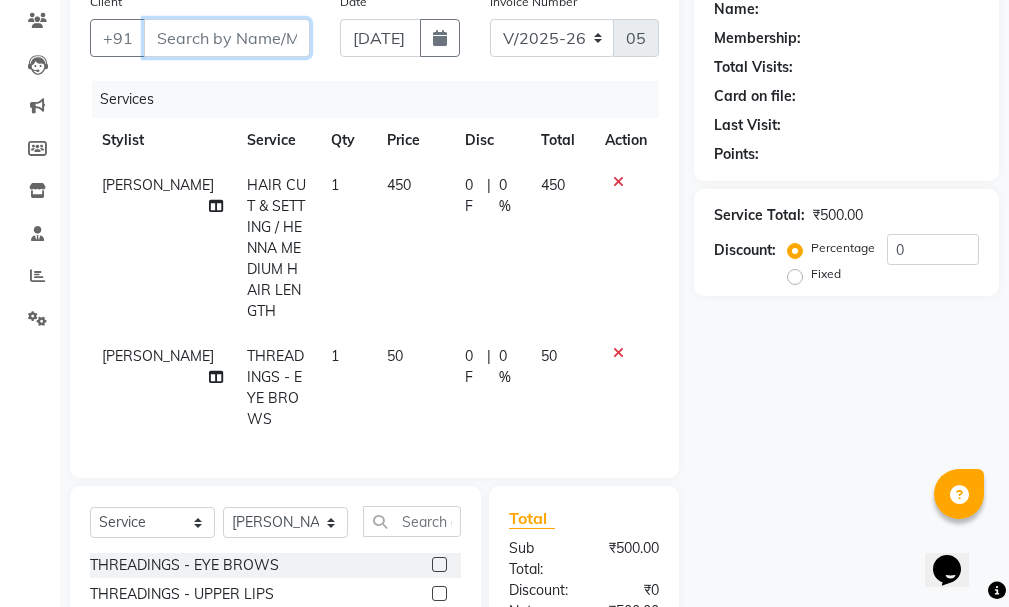 type 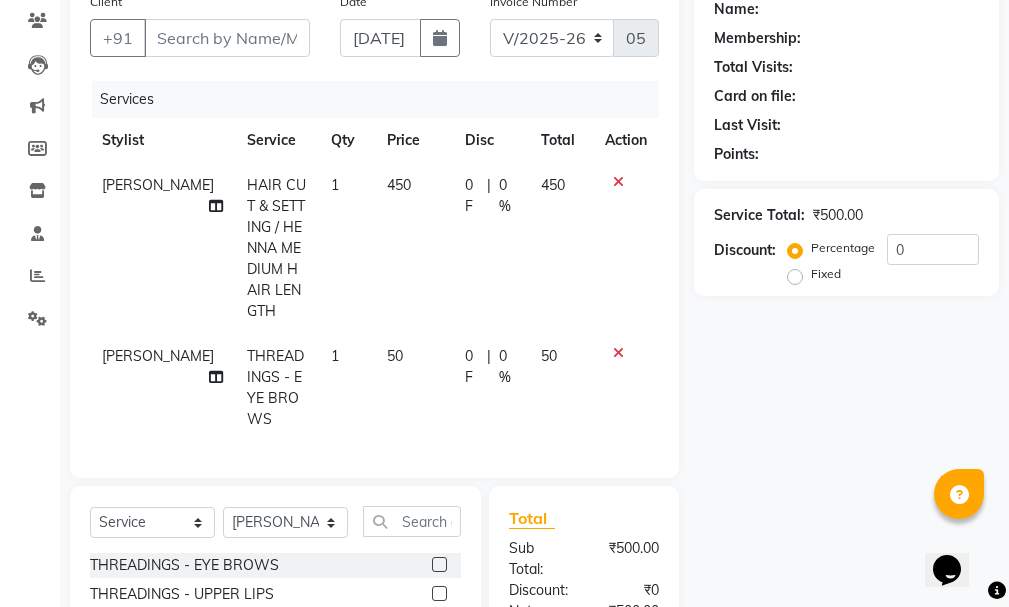 click 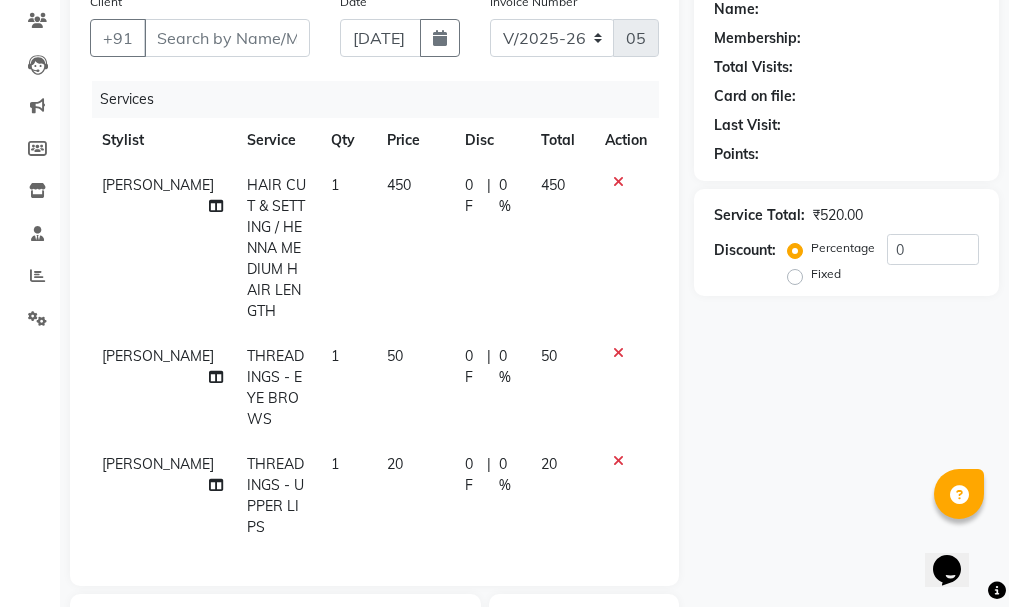 checkbox on "false" 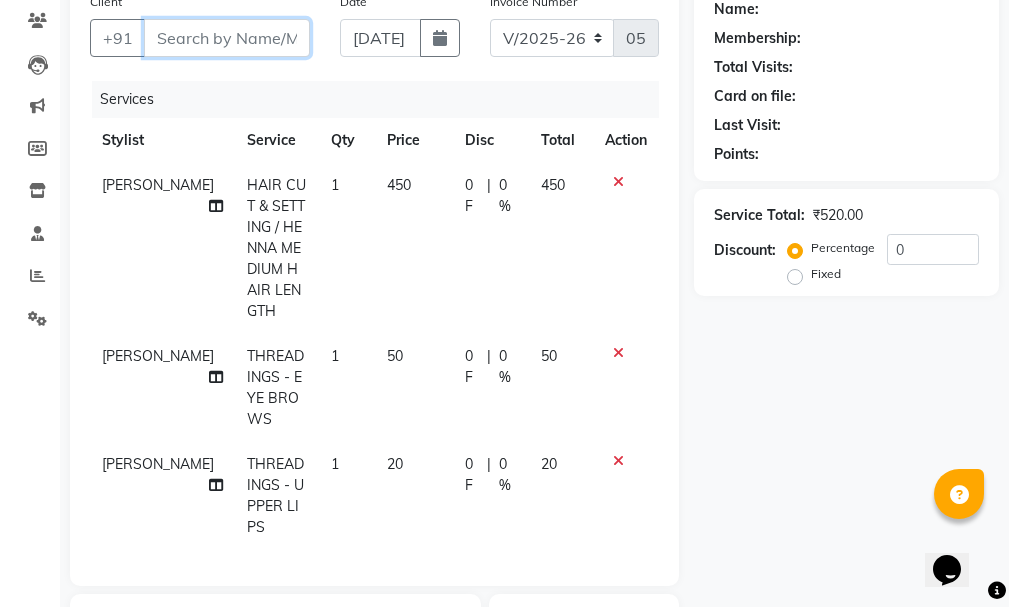 click on "Client" at bounding box center [227, 38] 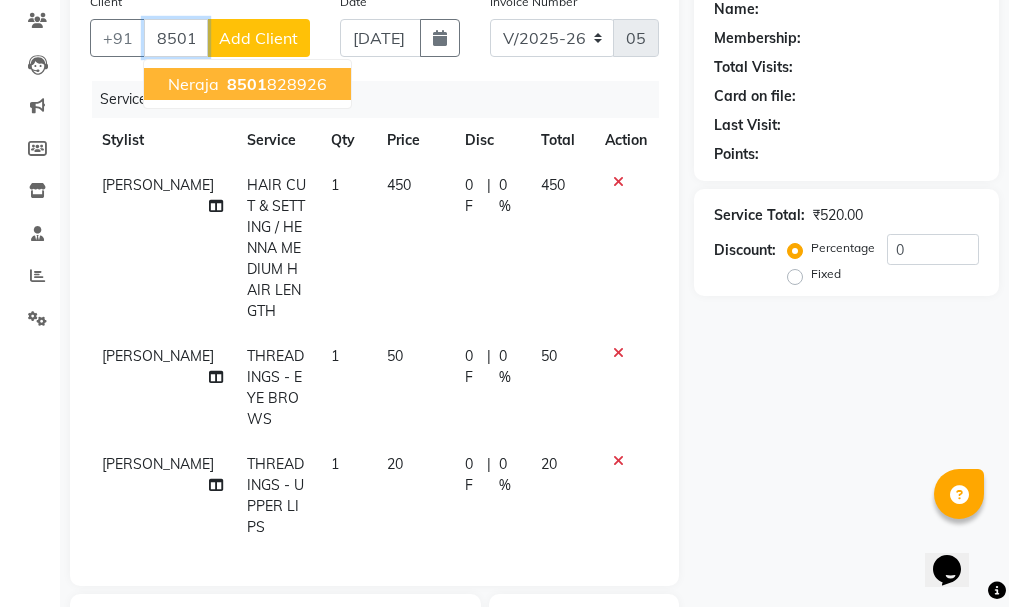 click on "8501 828926" at bounding box center [275, 84] 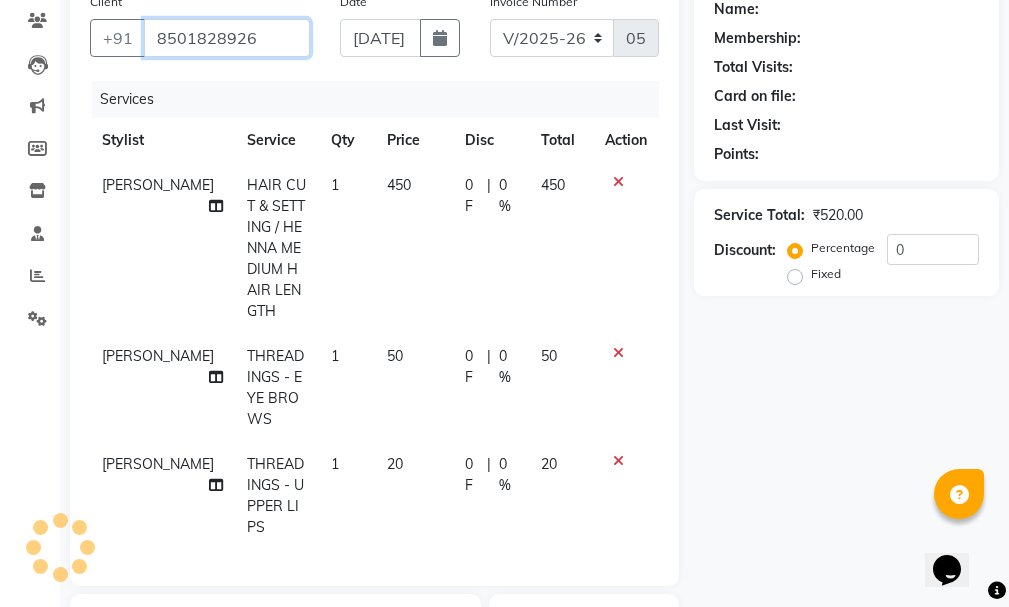 type on "8501828926" 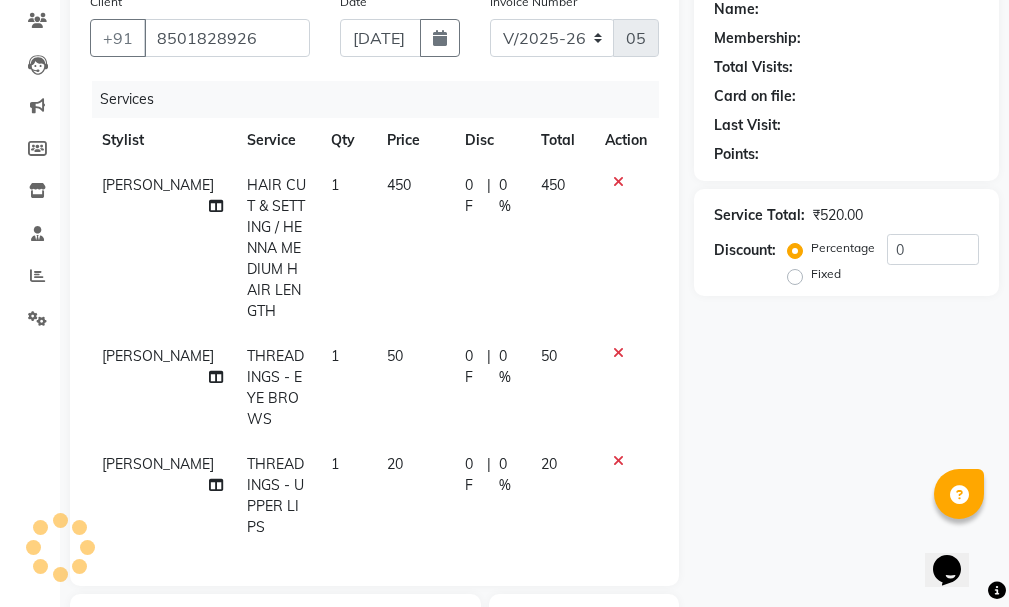 select on "1: Object" 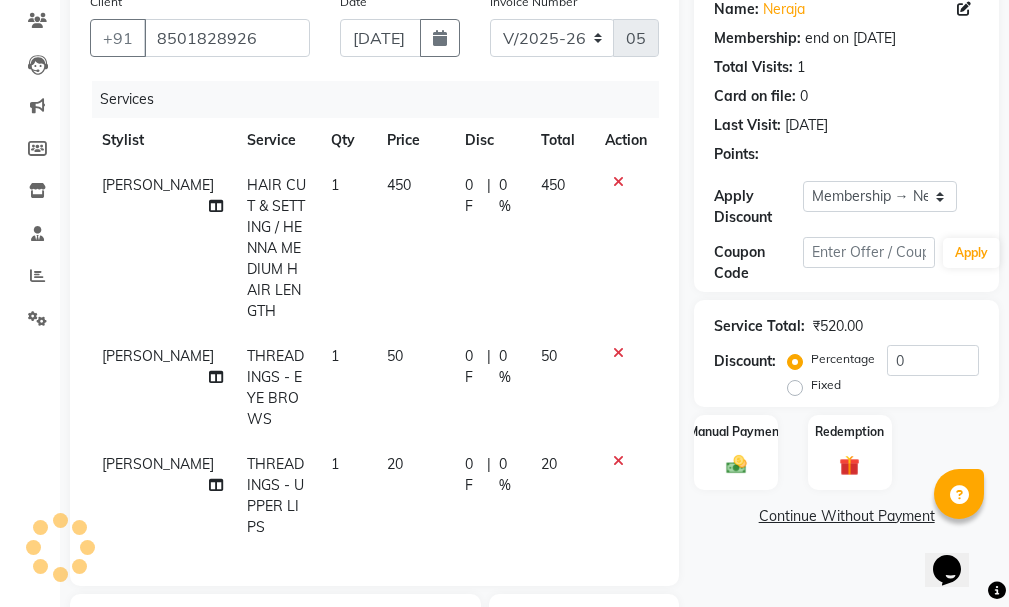 type on "15" 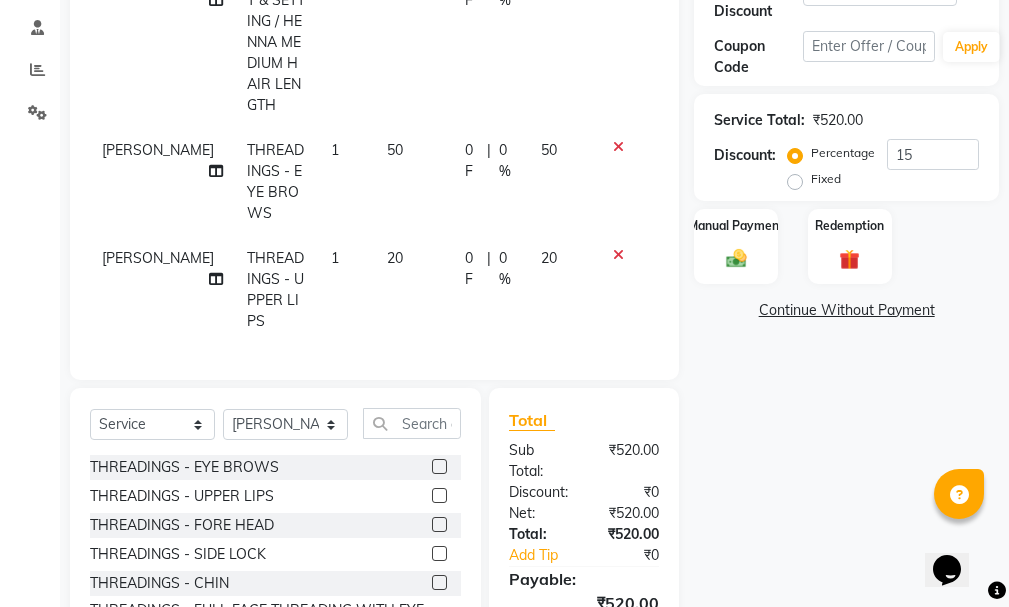 scroll, scrollTop: 481, scrollLeft: 0, axis: vertical 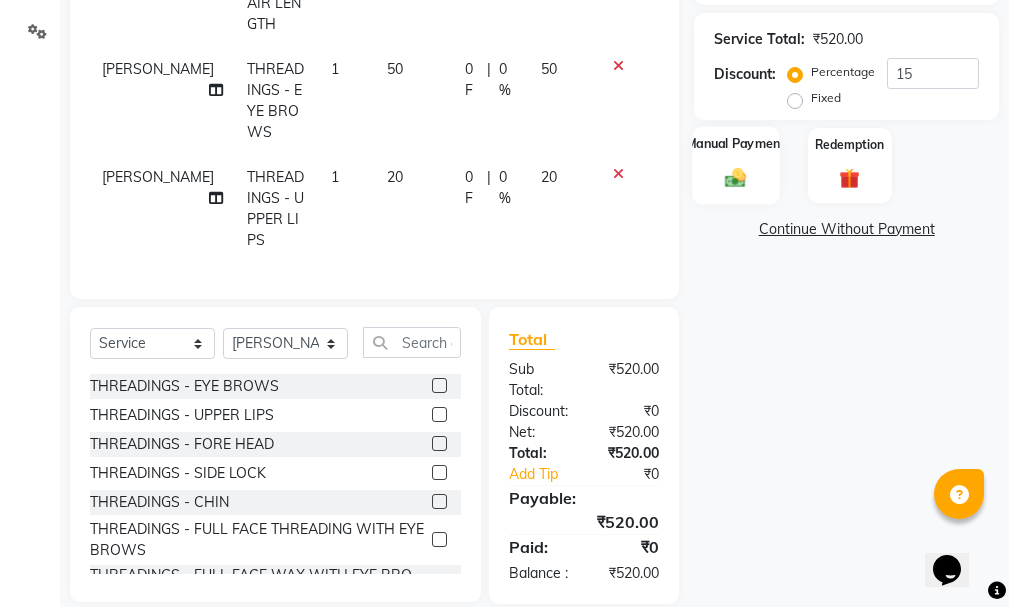 click on "Manual Payment" 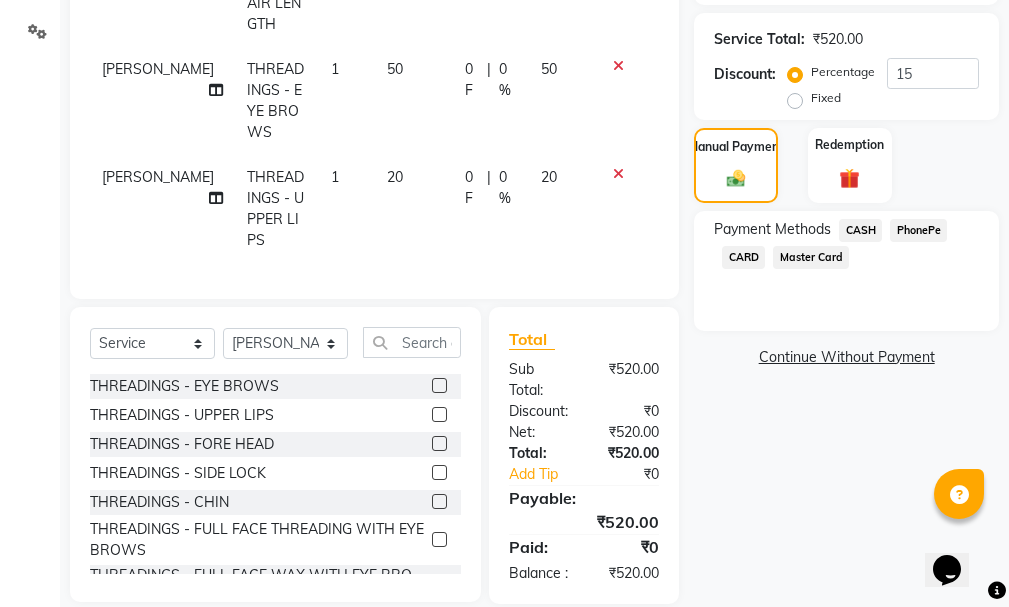 click on "PhonePe" 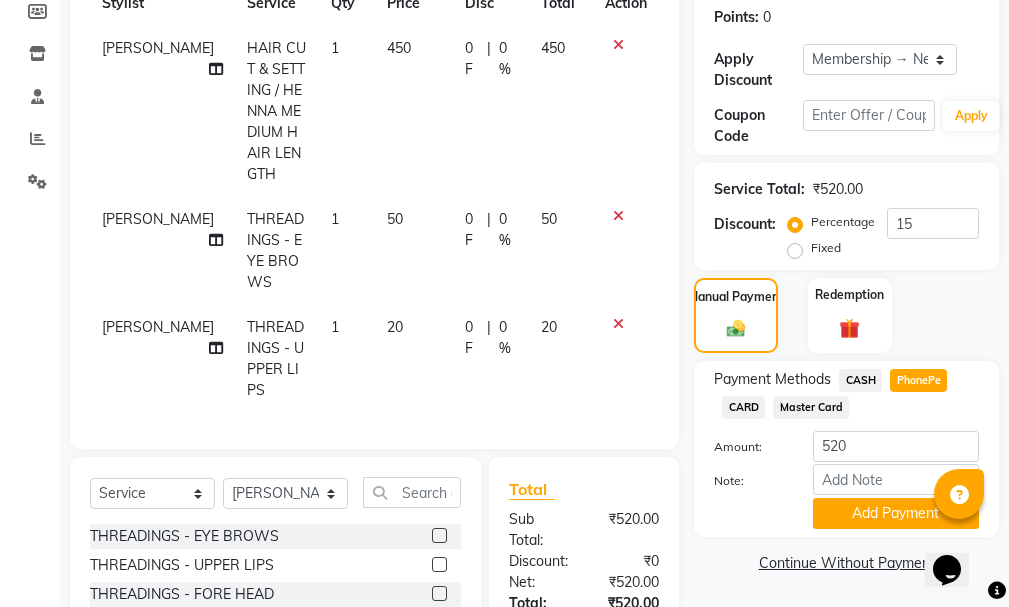 scroll, scrollTop: 481, scrollLeft: 0, axis: vertical 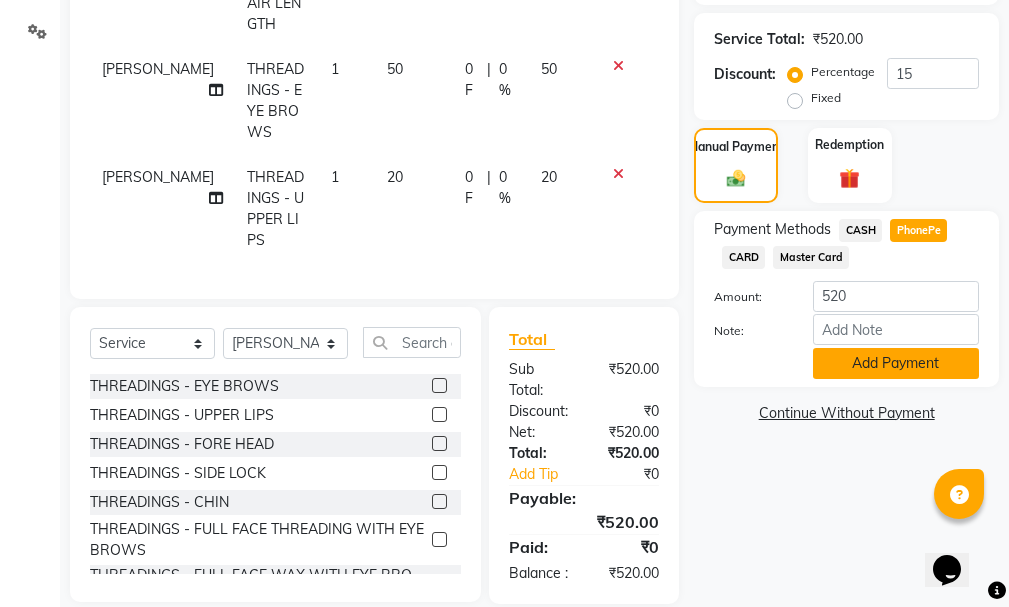 click on "Add Payment" 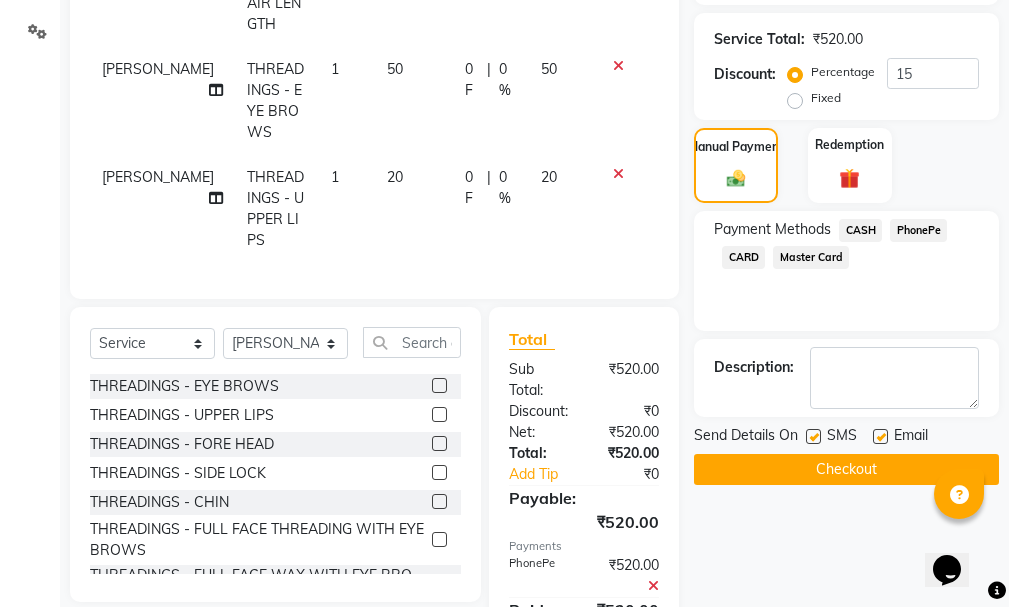 drag, startPoint x: 839, startPoint y: 456, endPoint x: 850, endPoint y: 495, distance: 40.5216 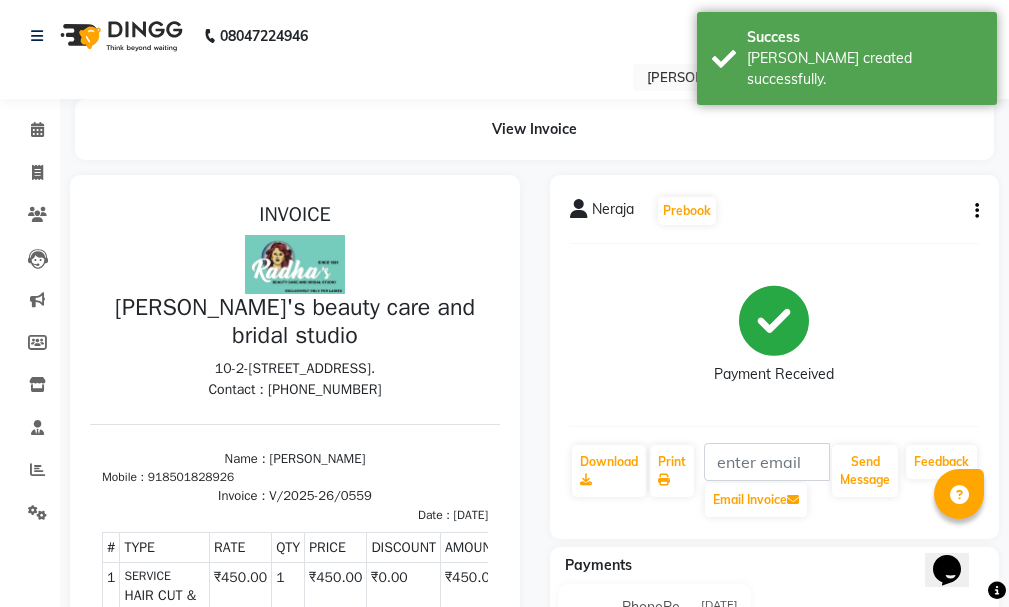 scroll, scrollTop: 0, scrollLeft: 0, axis: both 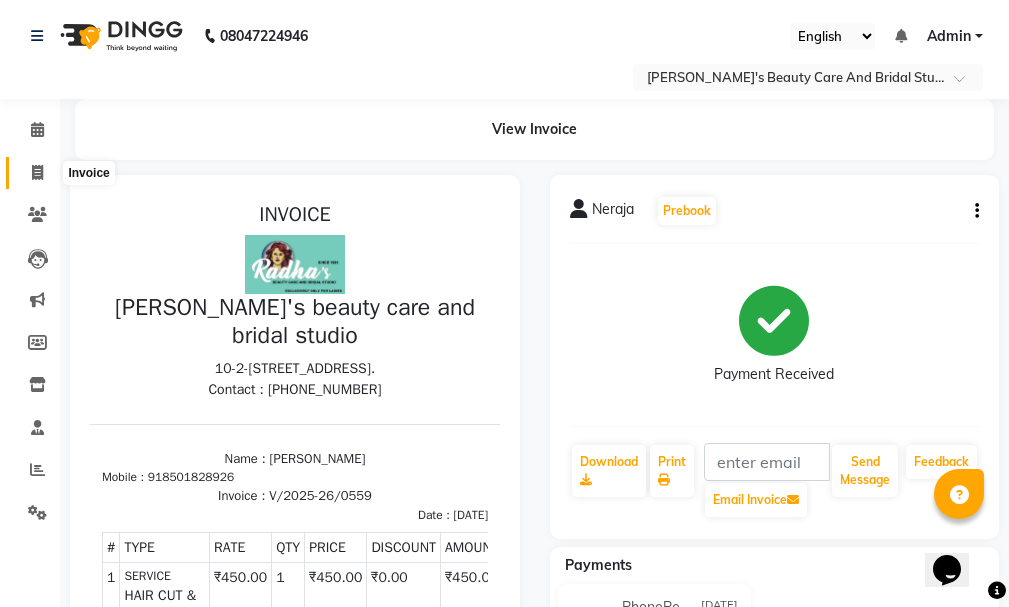 click 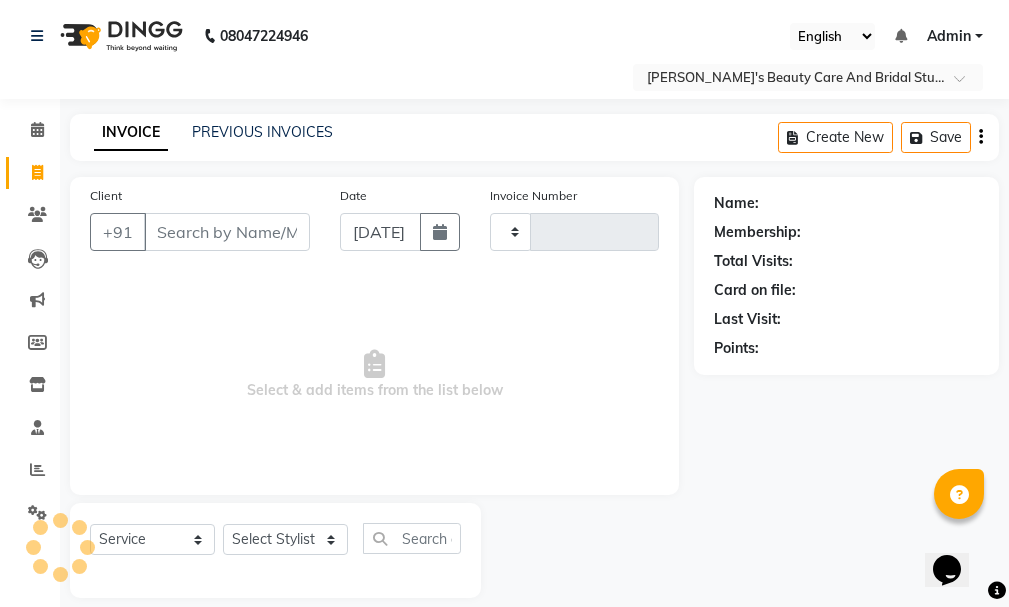 scroll, scrollTop: 21, scrollLeft: 0, axis: vertical 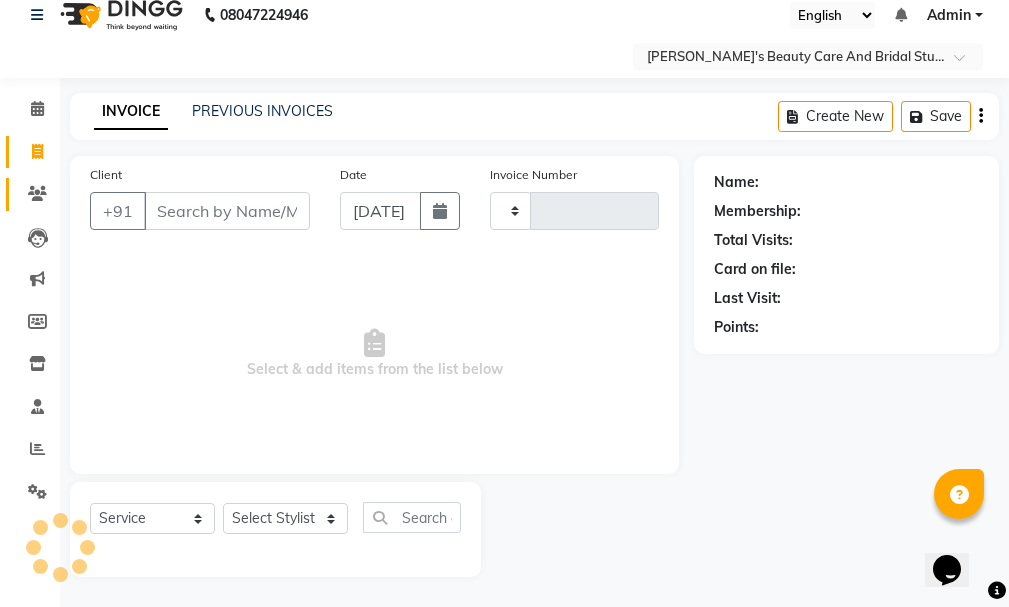 type on "0560" 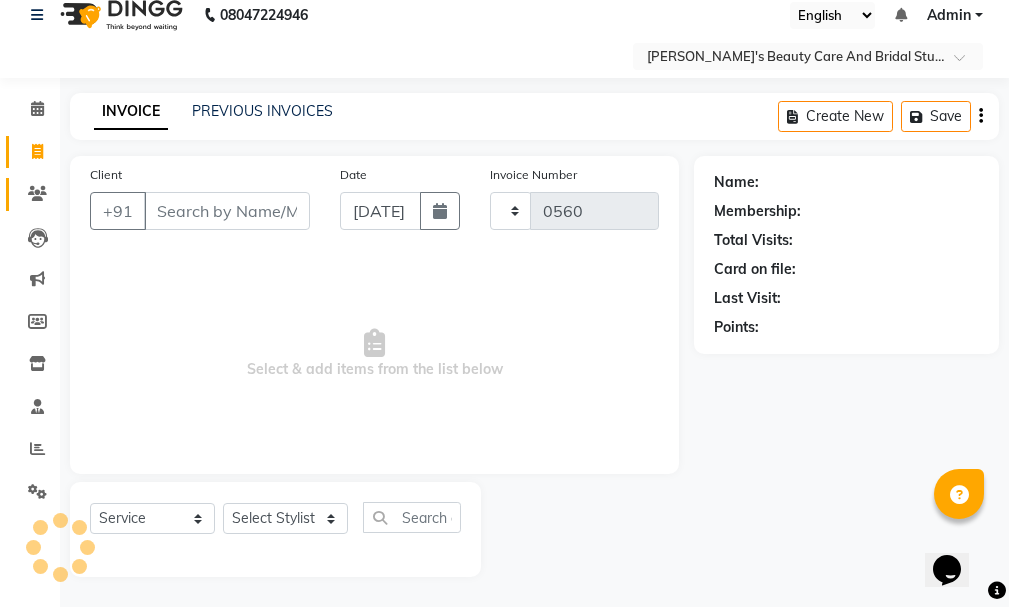select on "6153" 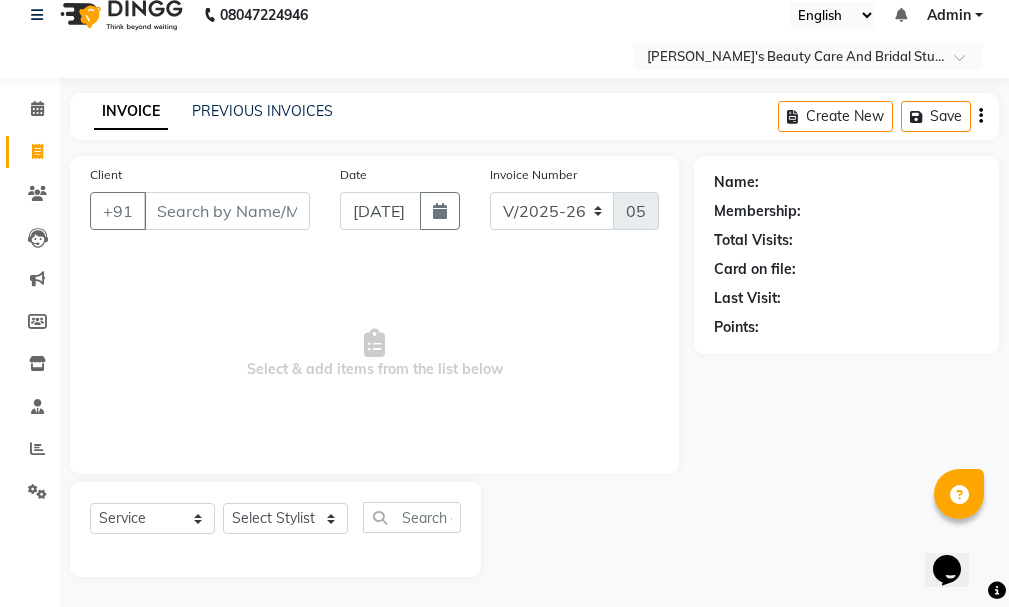 click on "Client" at bounding box center (227, 211) 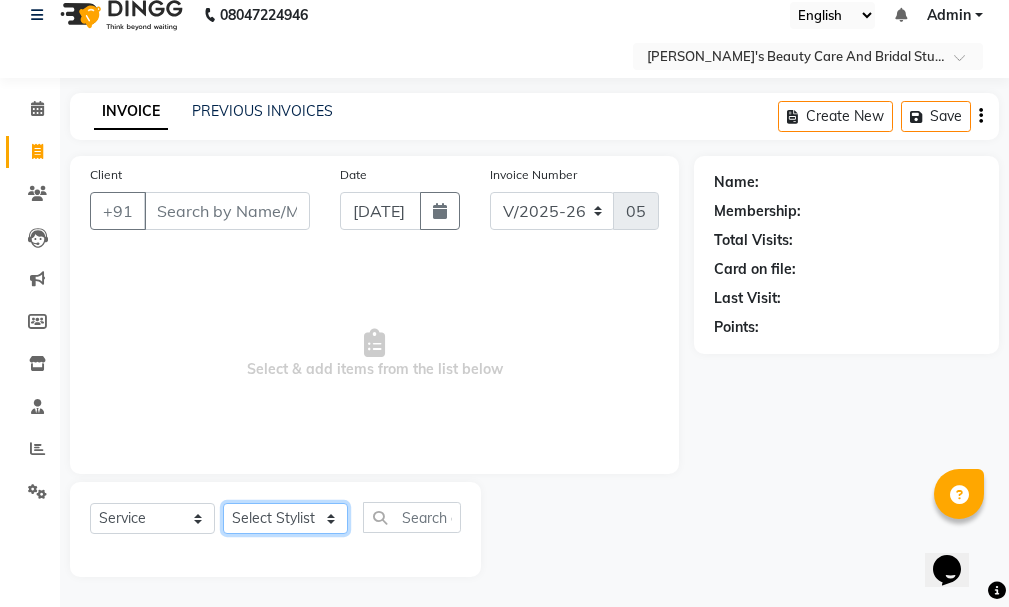 click on "Select Stylist [PERSON_NAME]  DEVI  [PERSON_NAME] [PERSON_NAME] [PERSON_NAME] [PERSON_NAME]" 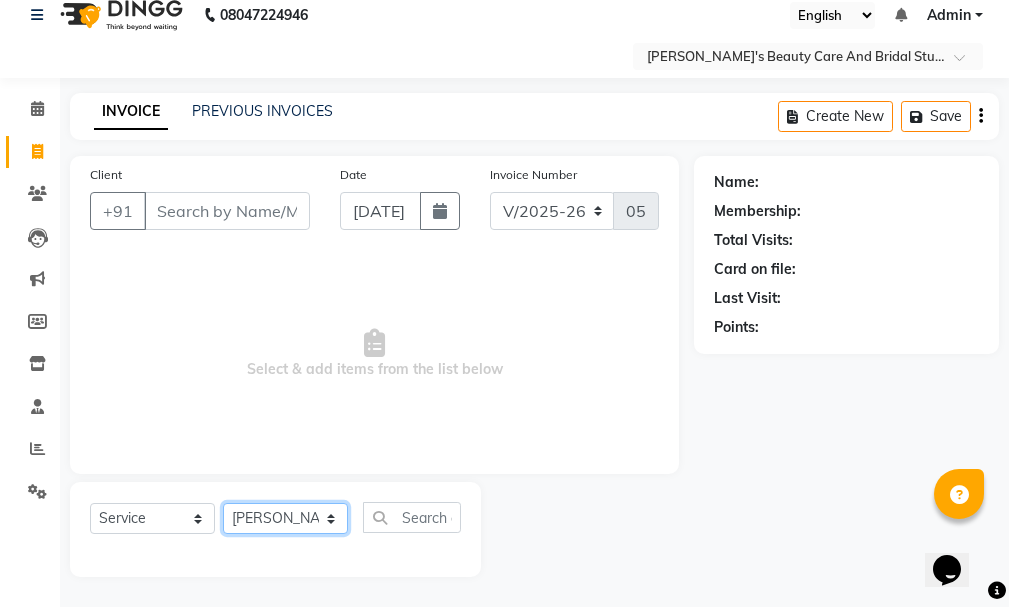 click on "Select Stylist [PERSON_NAME]  DEVI  [PERSON_NAME] [PERSON_NAME] [PERSON_NAME] [PERSON_NAME]" 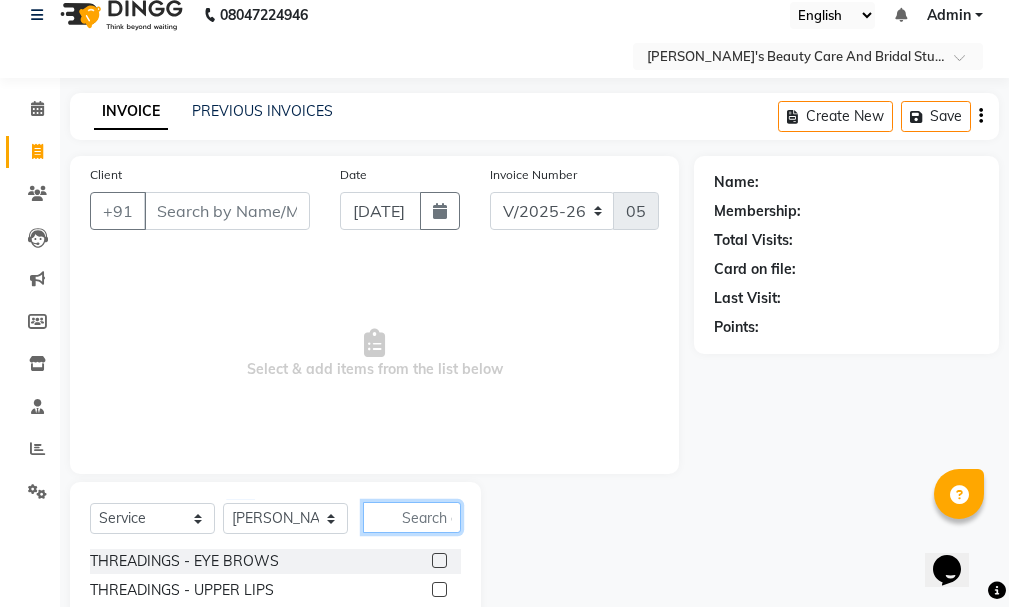 click 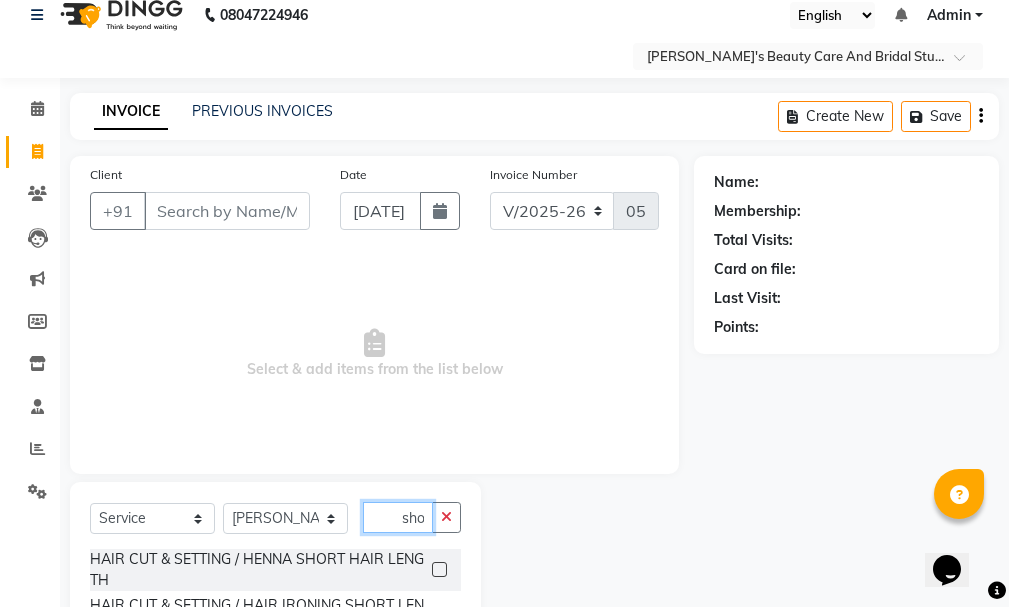 type on "sho" 